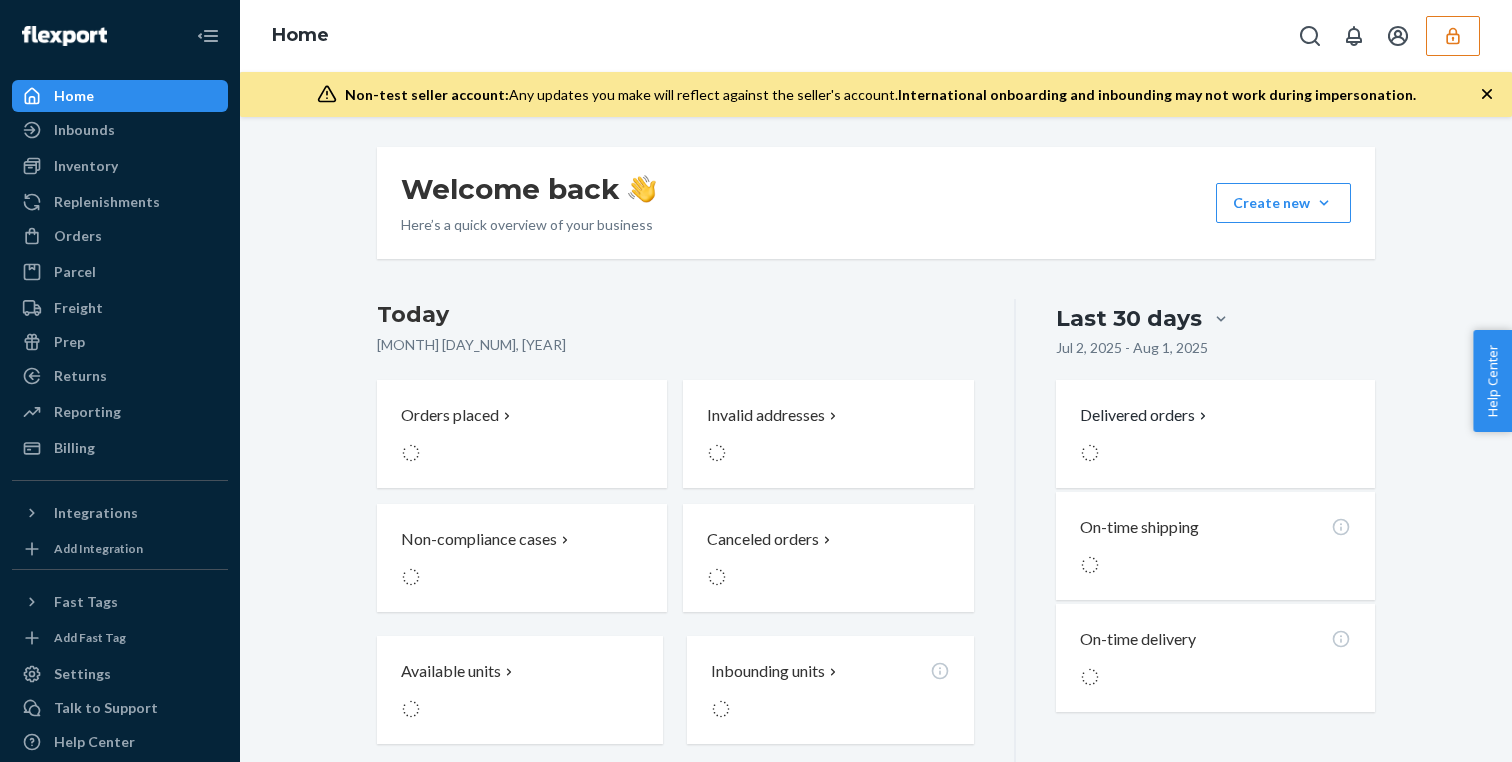 scroll, scrollTop: 0, scrollLeft: 0, axis: both 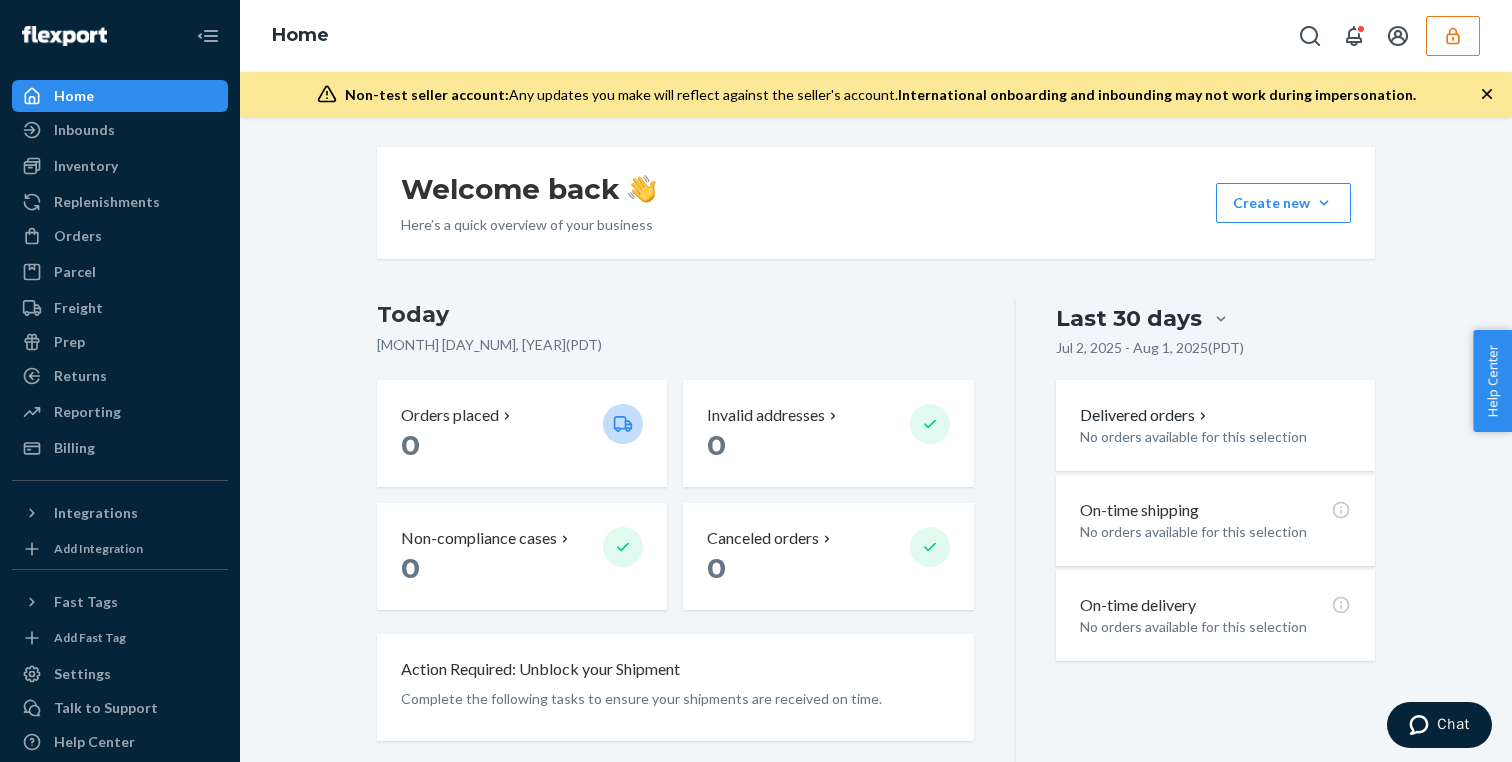 click at bounding box center [1453, 36] 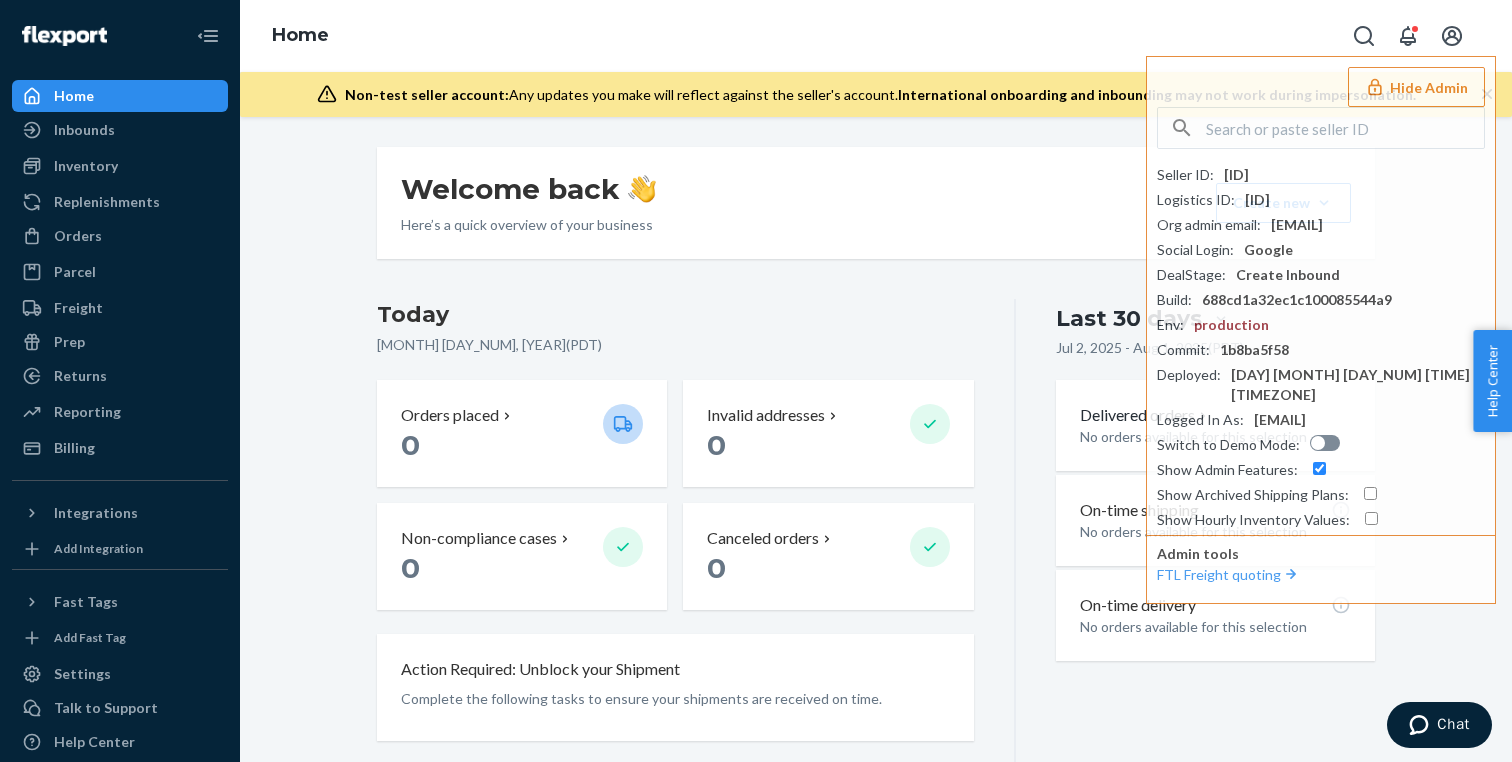 click on "Welcome back  Here’s a quick overview of your business Create new Create new inbound Create new order Create new product Today [MONTH] [DAY_NUM], [YEAR]  ( [TIMEZONE] ) Orders placed   0   Invalid addresses   0   Non-compliance cases   0   Canceled orders   0   Action Required: Unblock your Shipment Complete the following tasks to ensure your shipments are received on time. Available units 0 We'll fulfill your orders automatically once we receive your inventory Inbounding units 1,105   shipments receiving, forwarding, in transit, or ready to ship Popular SKUs to replenish No recommendations yet. We’ll show you popular SKUs that are running low so you never miss a sale. Last 30 days [MONTH] [DAY_NUM], [YEAR] - [MONTH] [DAY_NUM], [YEAR]  ( [TIMEZONE] ) Delivered orders No orders available for this selection On-time shipping No orders available for this selection On-time delivery No orders available for this selection" at bounding box center (876, 615) 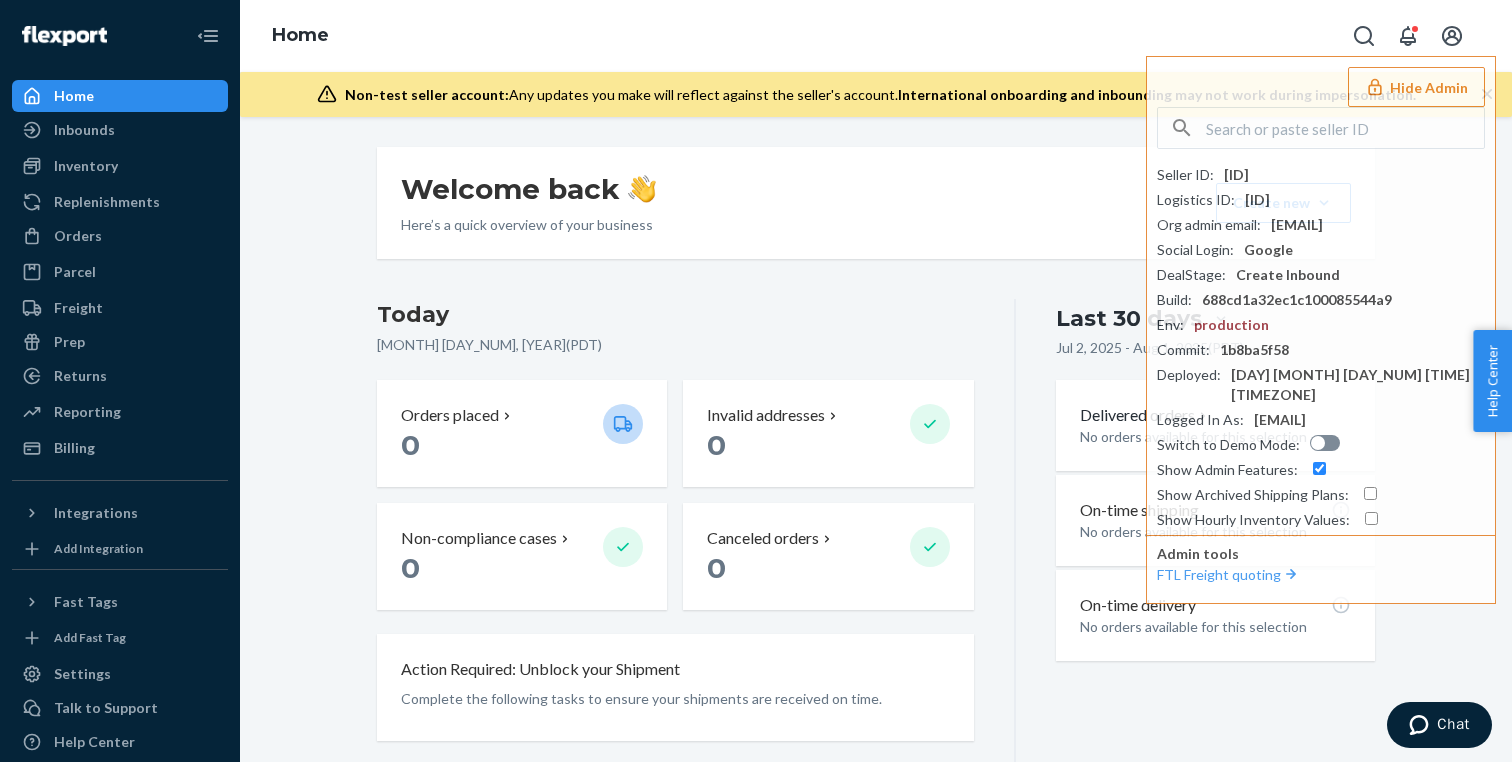 scroll, scrollTop: 0, scrollLeft: 0, axis: both 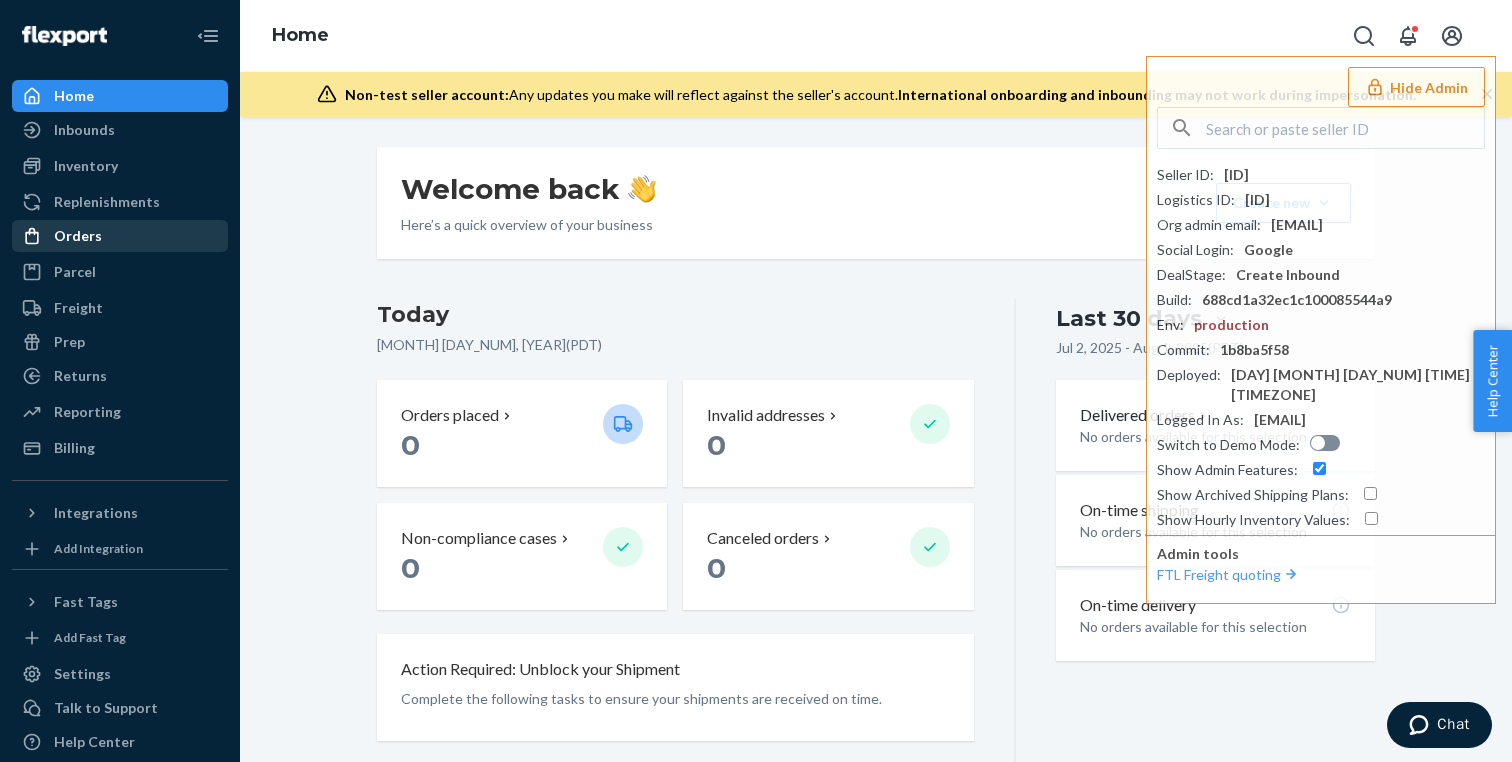 click on "Orders" at bounding box center [120, 236] 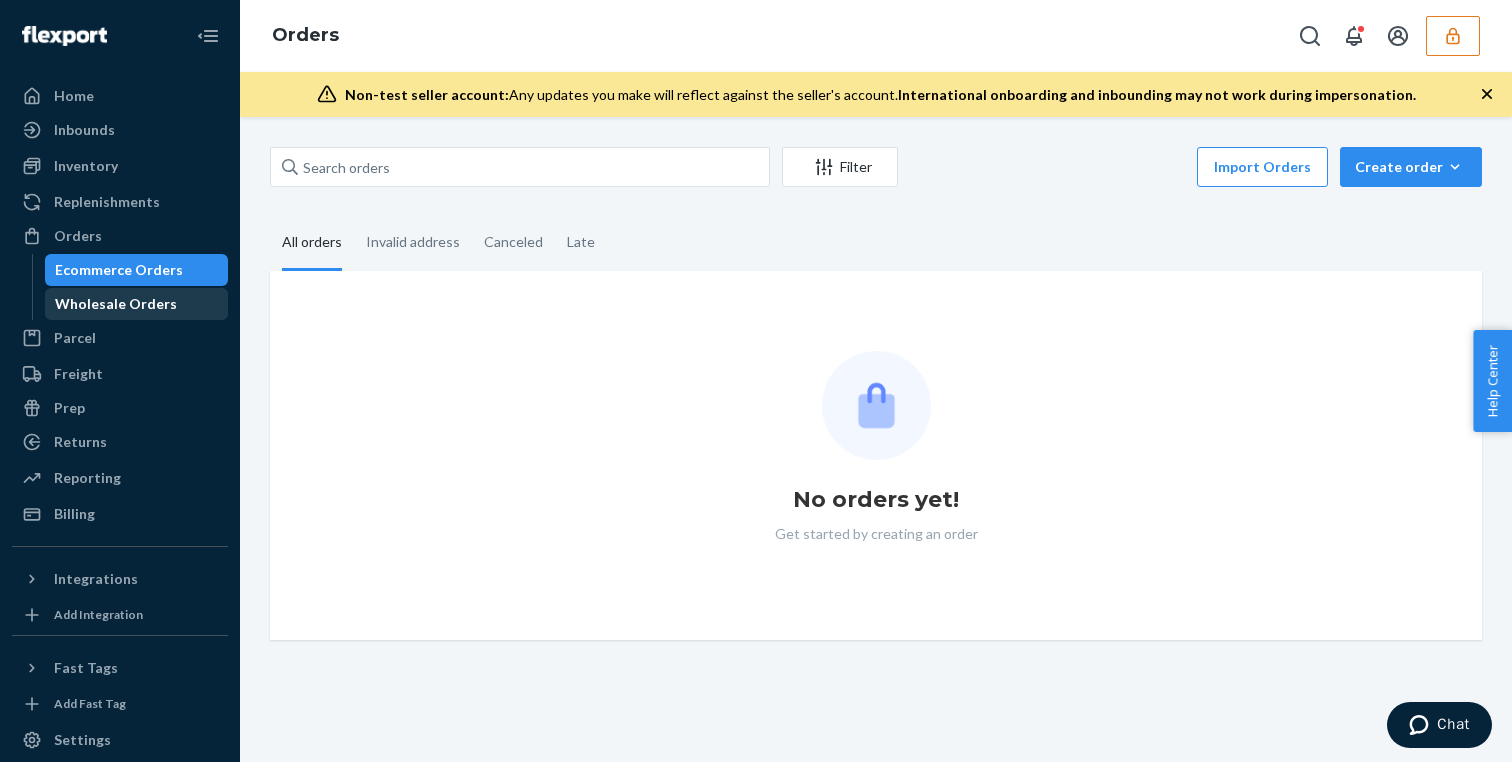 click on "Wholesale Orders" at bounding box center (137, 304) 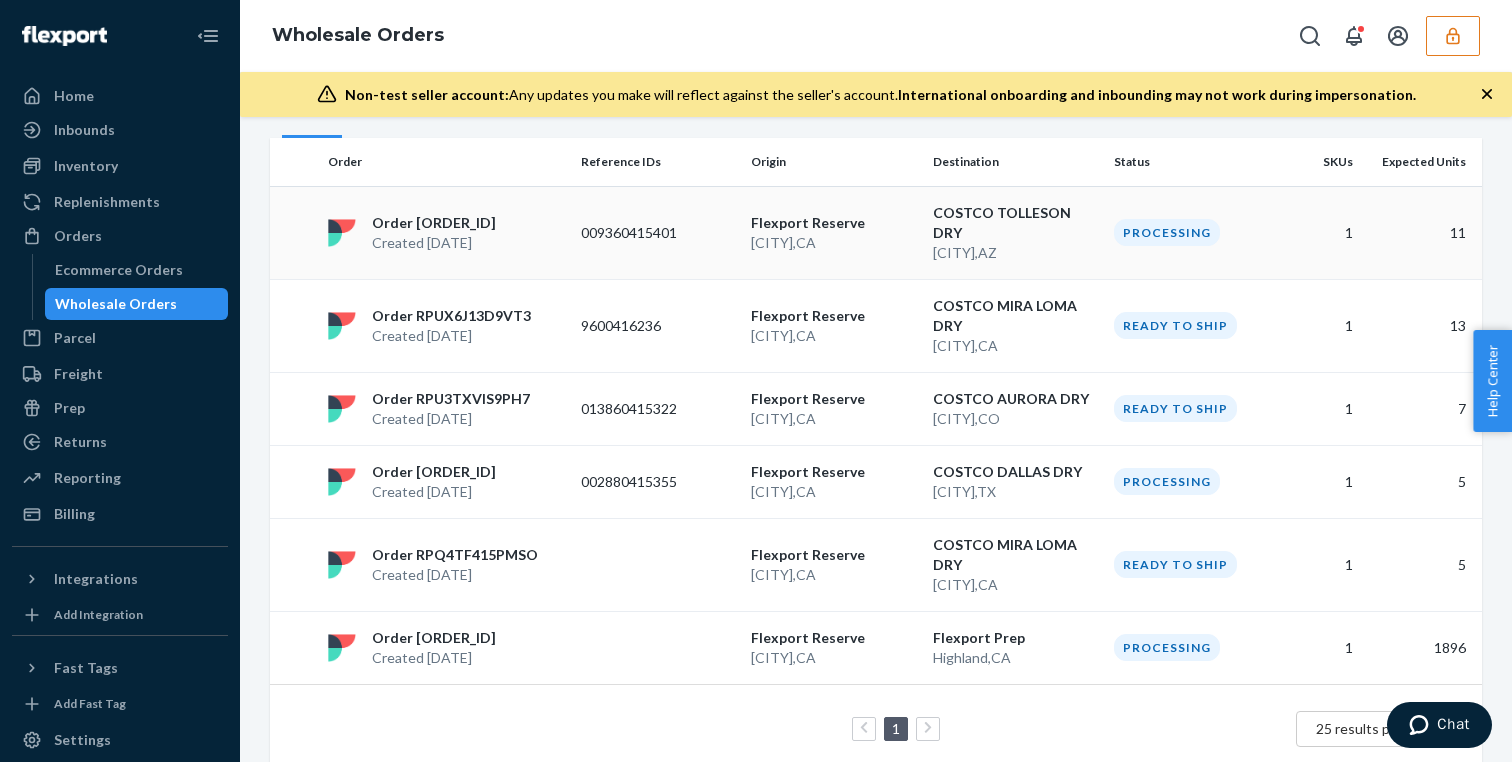 scroll, scrollTop: 0, scrollLeft: 0, axis: both 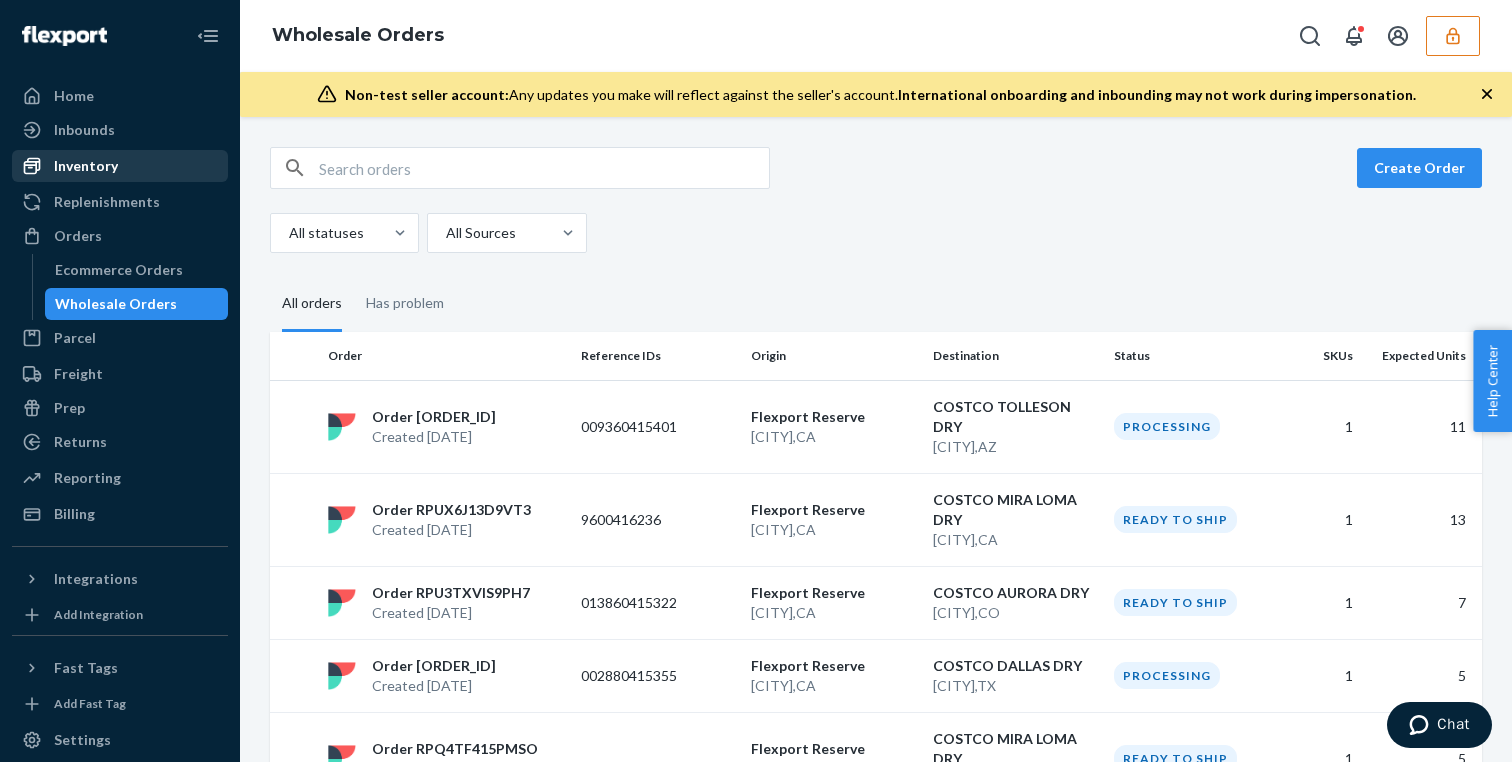 click on "Inventory" at bounding box center (120, 166) 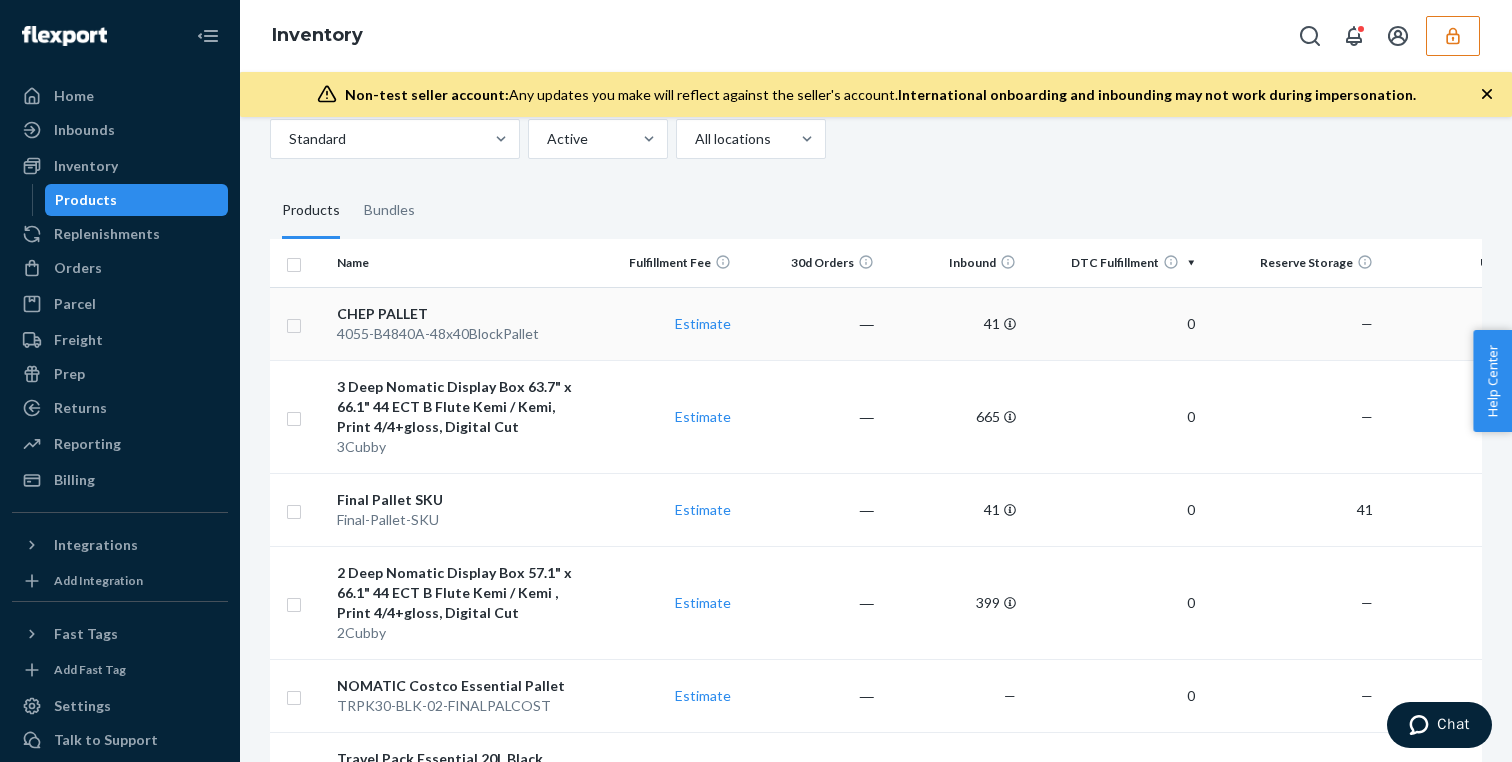 scroll, scrollTop: 103, scrollLeft: 0, axis: vertical 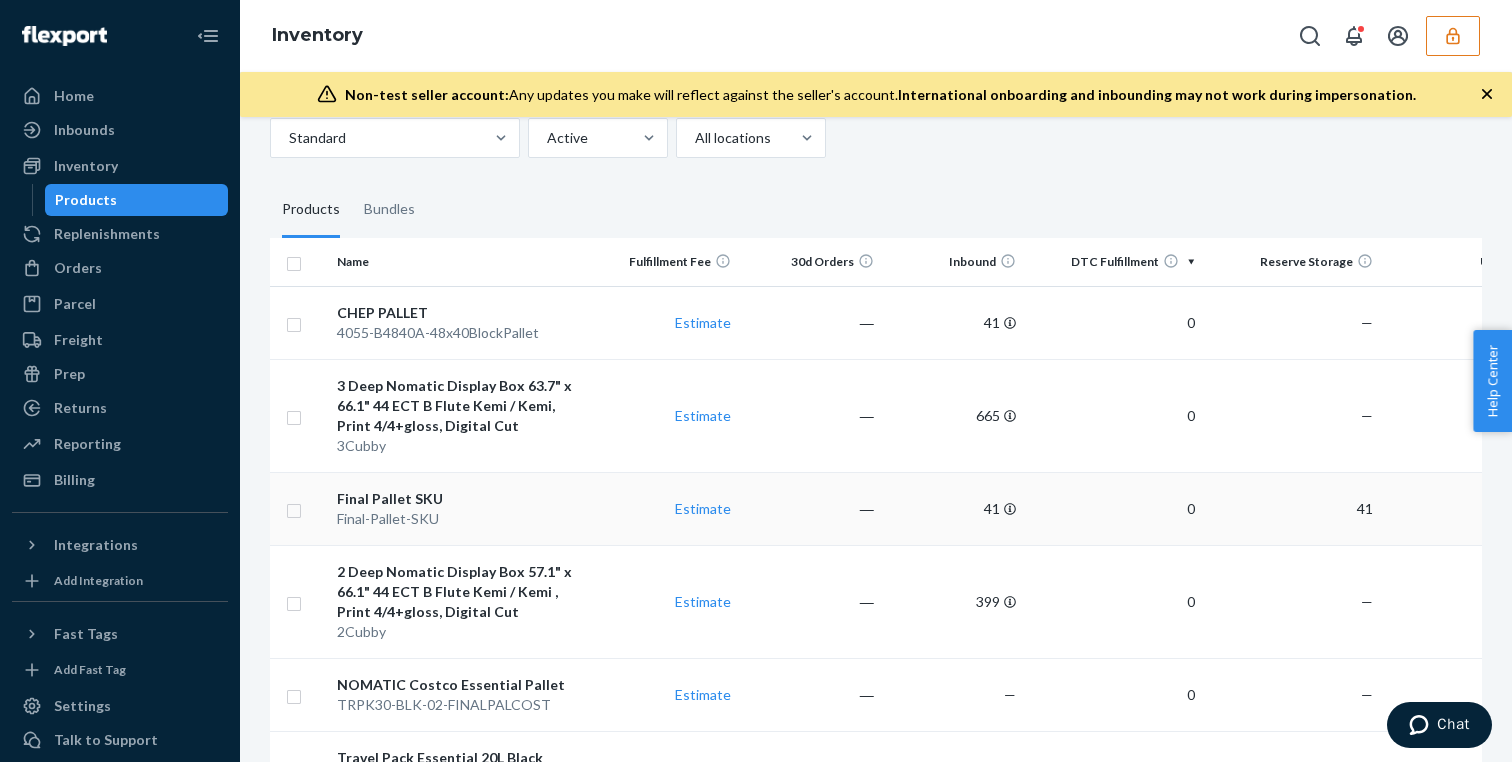 click on "0" at bounding box center [1113, 508] 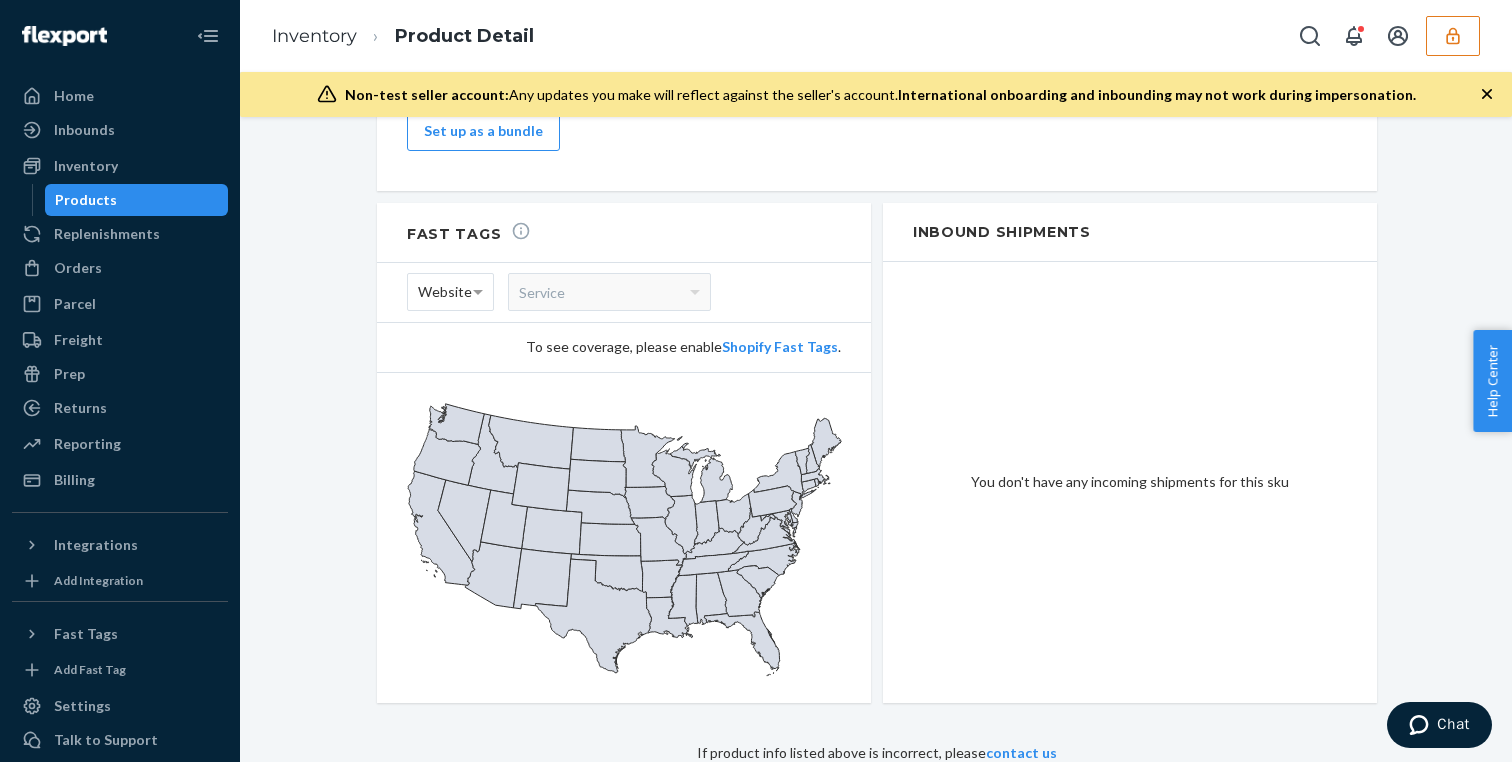 scroll, scrollTop: 0, scrollLeft: 0, axis: both 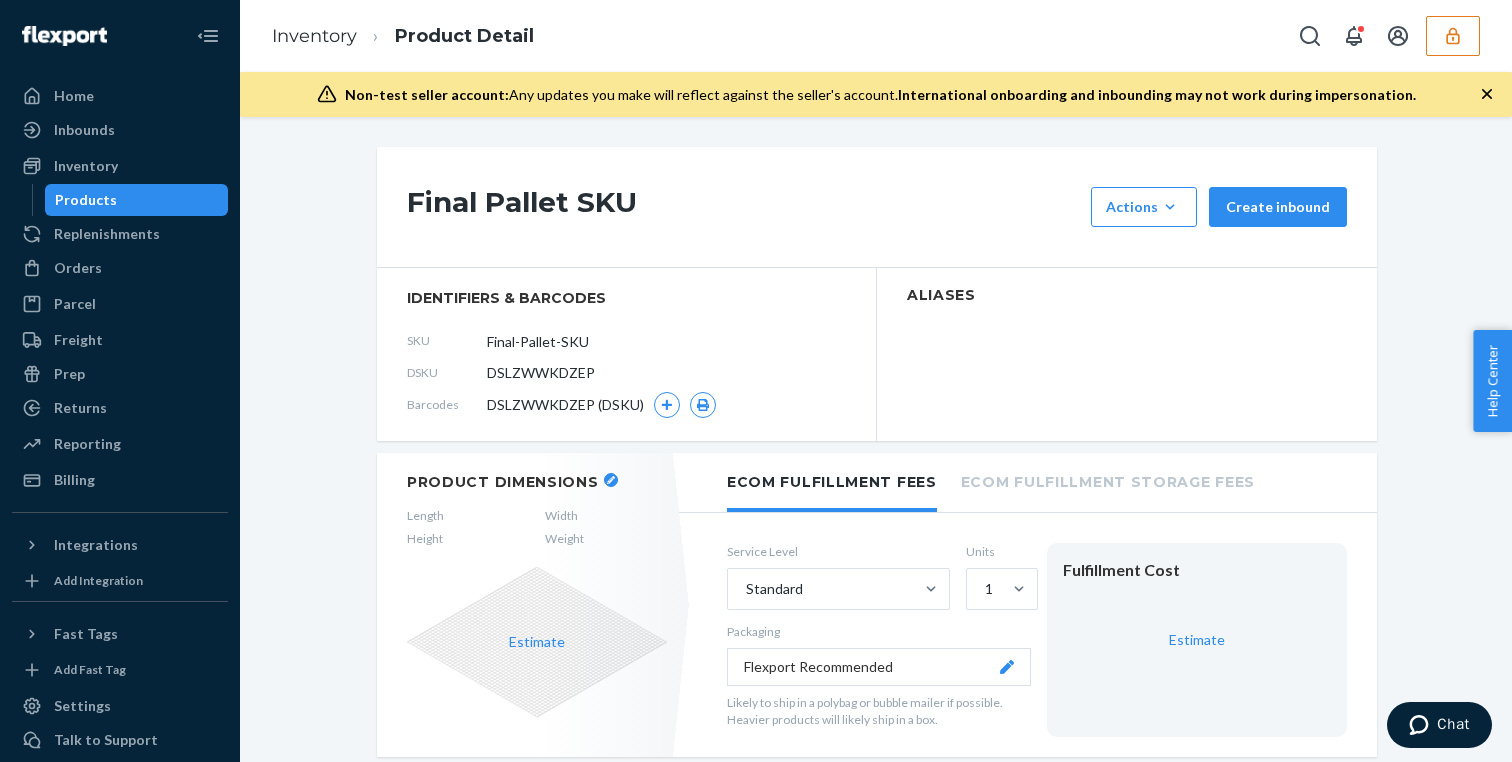 click on "Inventory Products" at bounding box center [120, 183] 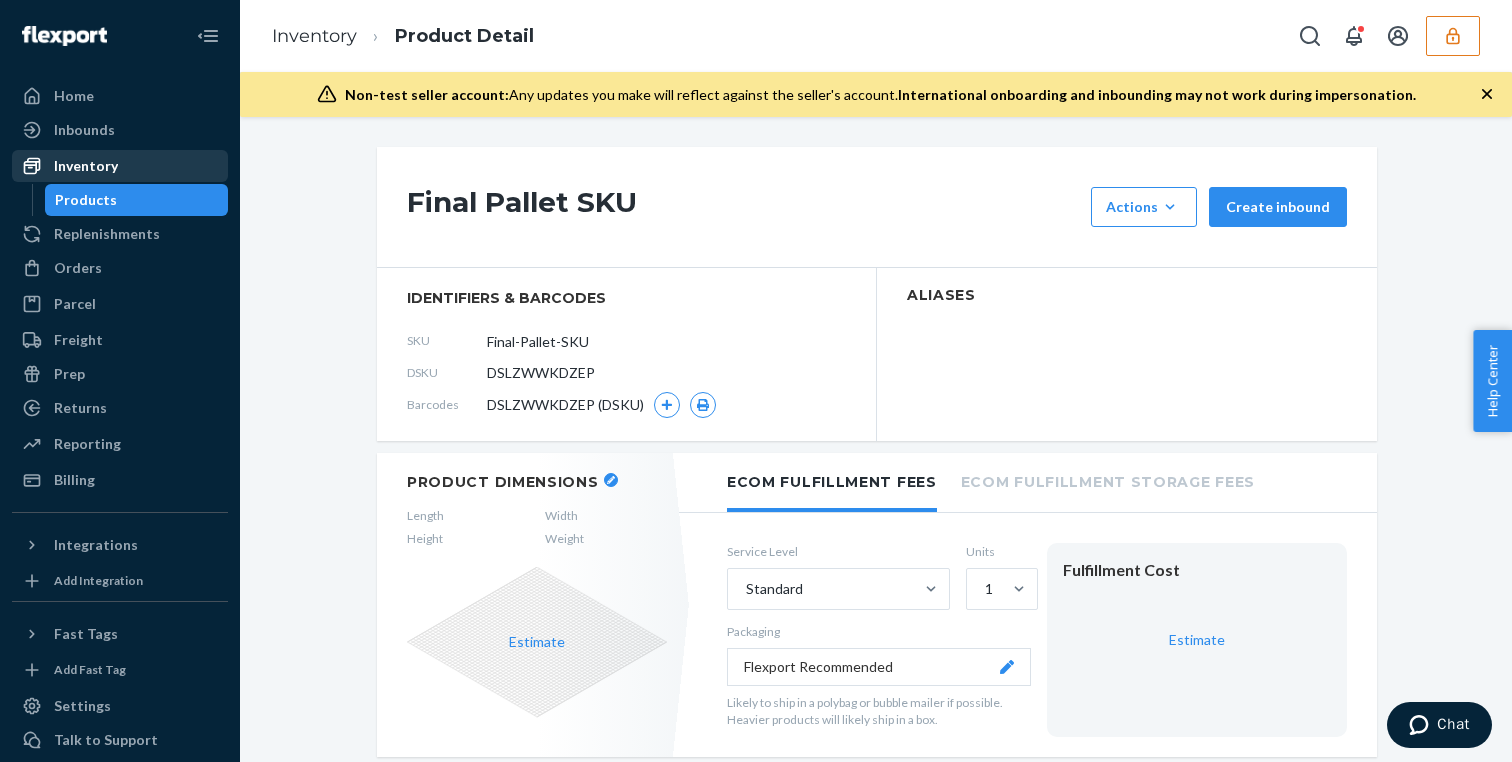 click on "Inventory" at bounding box center (120, 166) 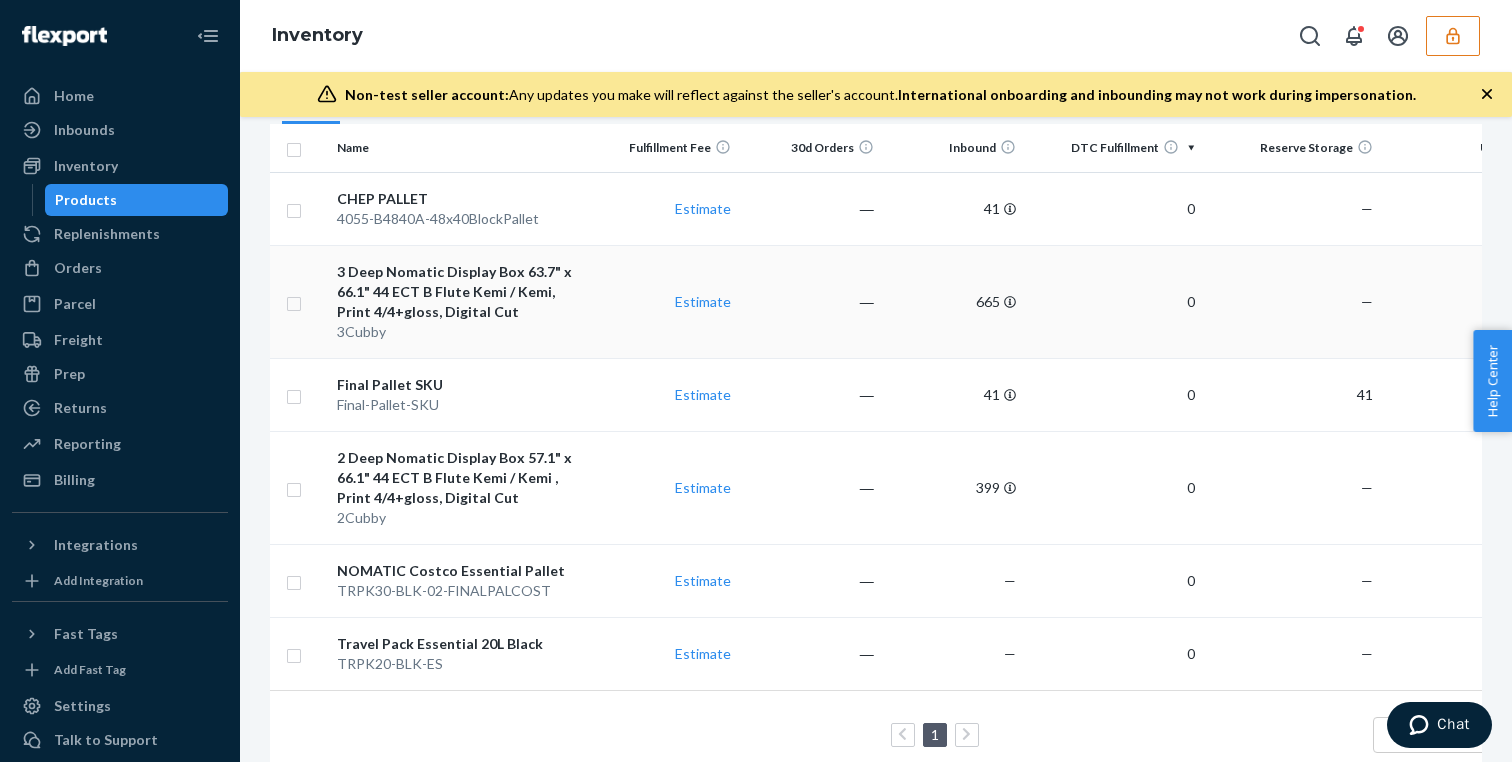 scroll, scrollTop: 0, scrollLeft: 0, axis: both 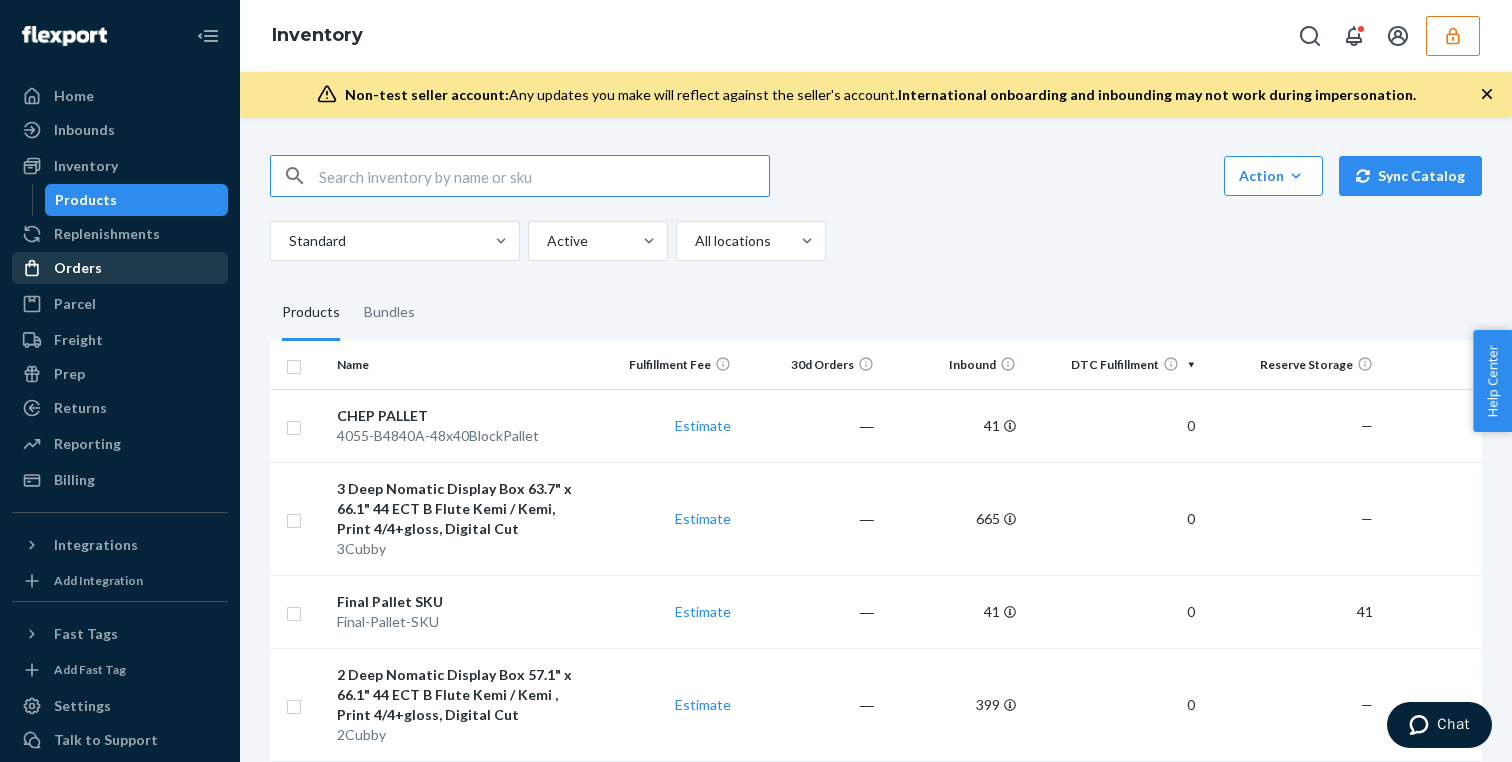 click on "Orders" at bounding box center [120, 268] 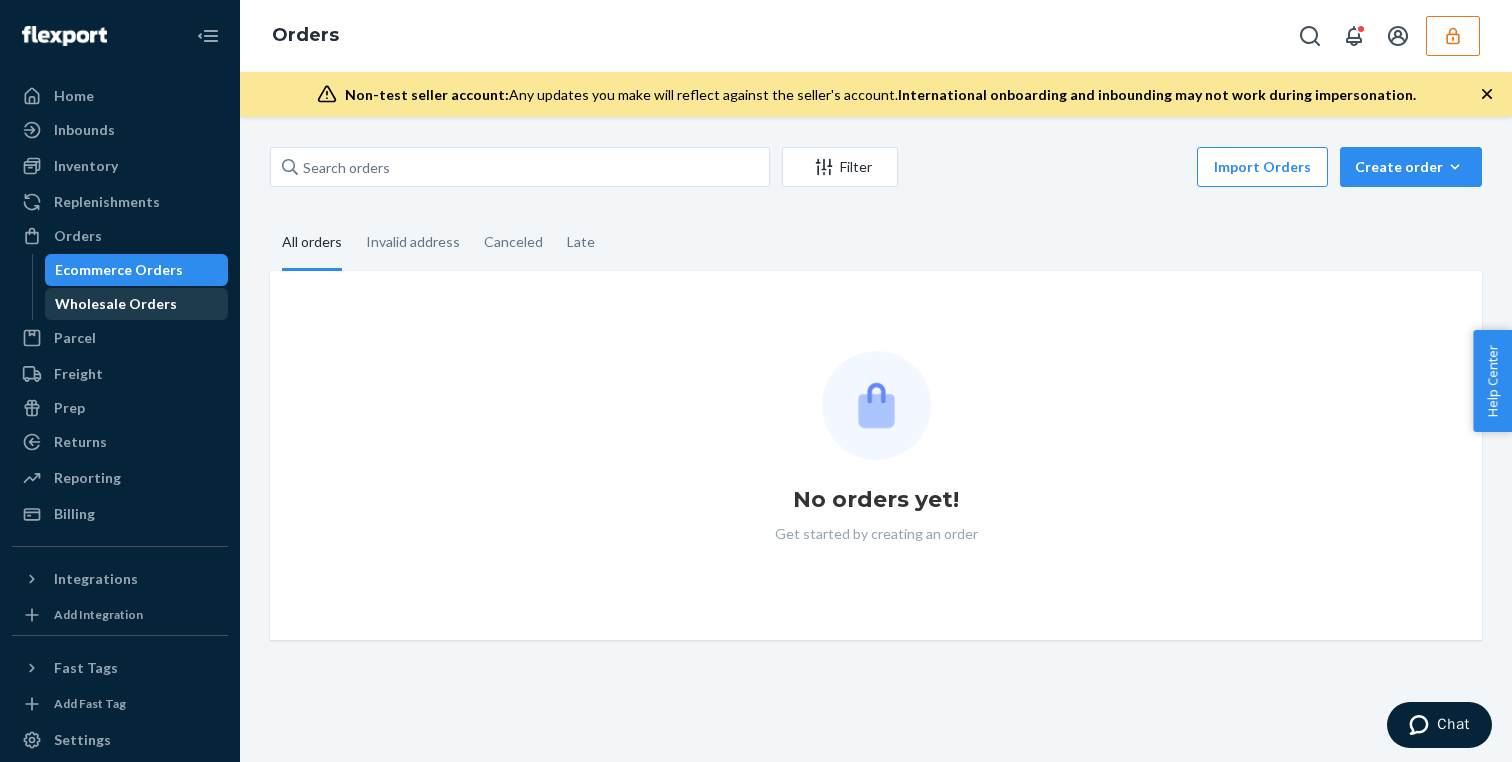 click on "Wholesale Orders" at bounding box center (116, 304) 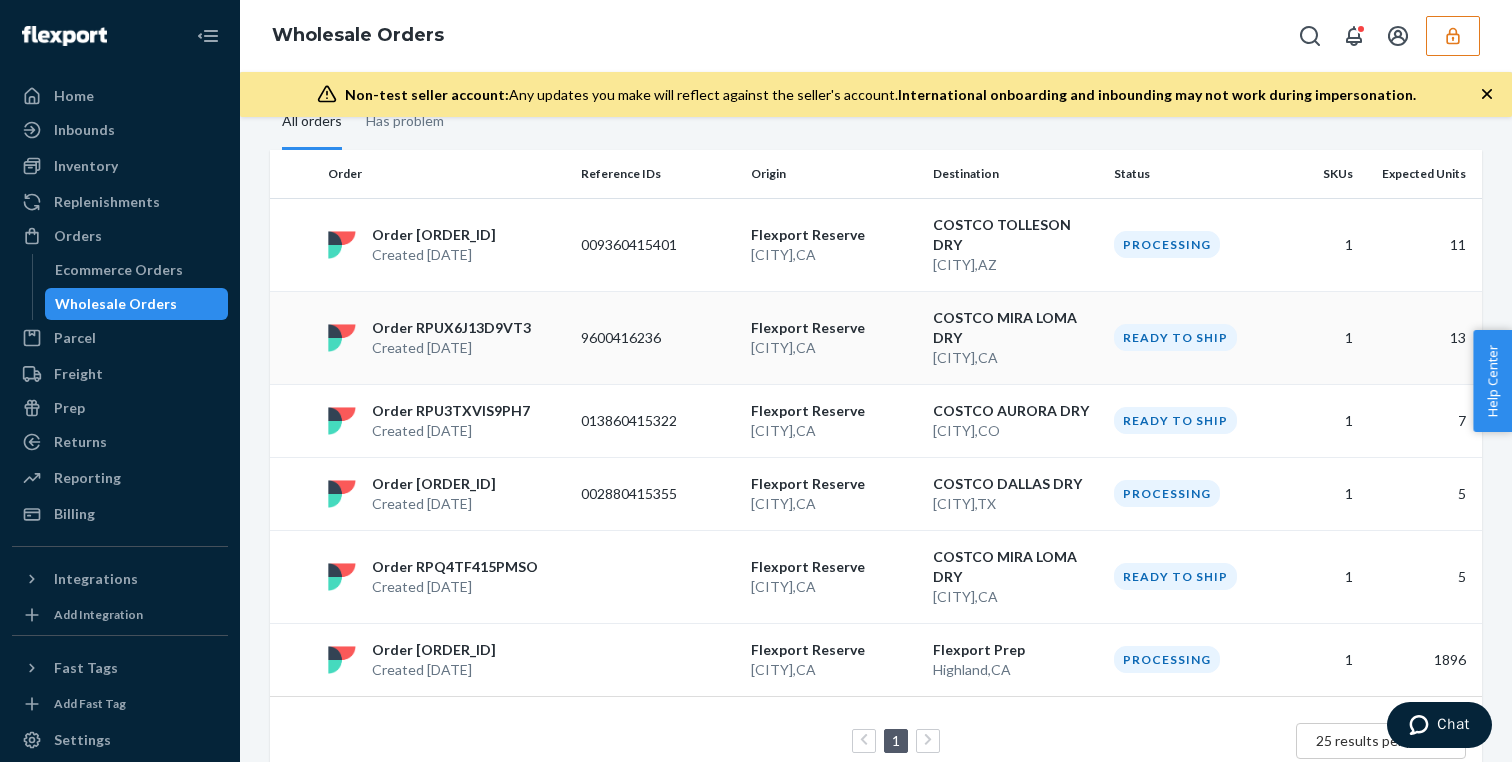 scroll, scrollTop: 178, scrollLeft: 0, axis: vertical 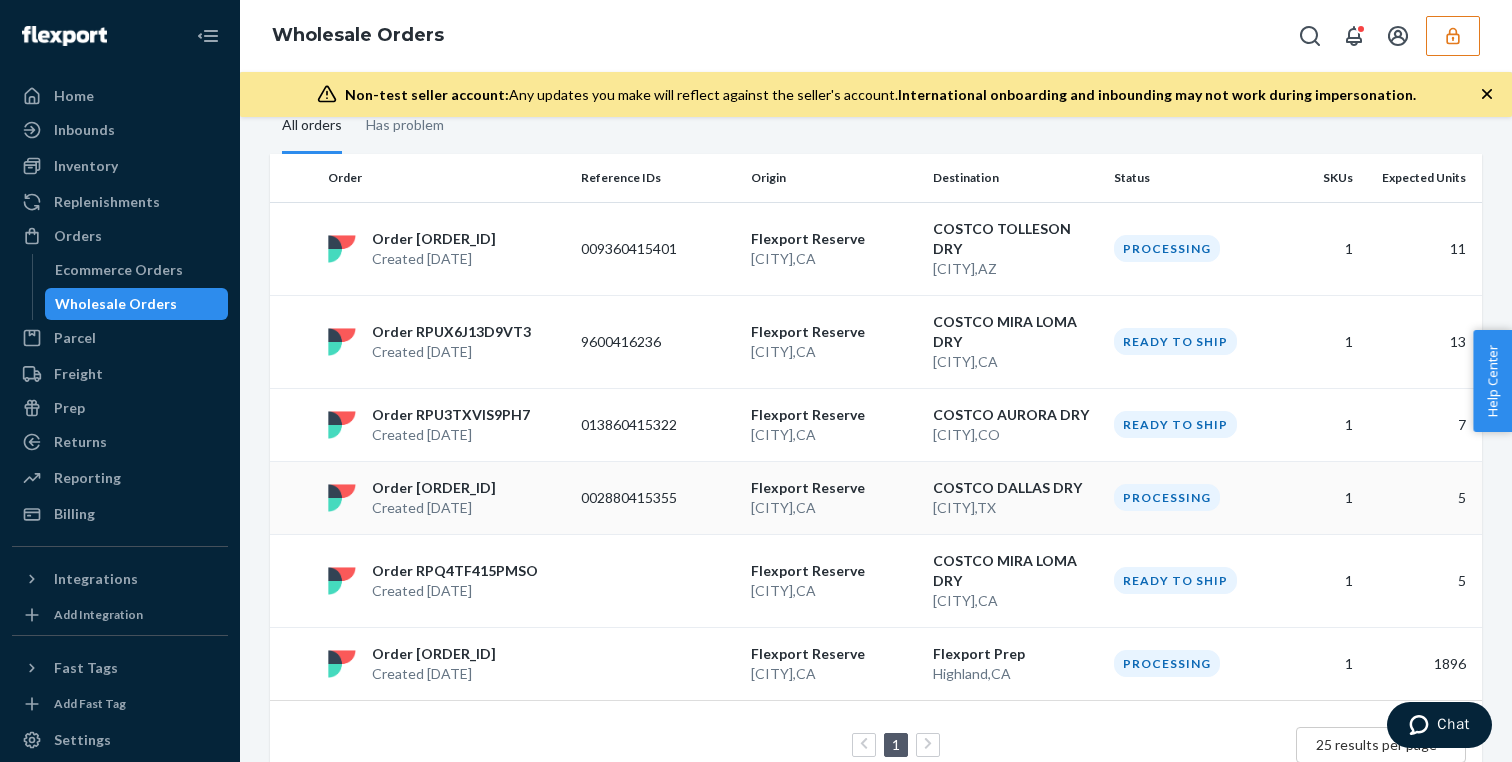 click on "Order [ORDER_ID] Created [DATE]" at bounding box center [446, 498] 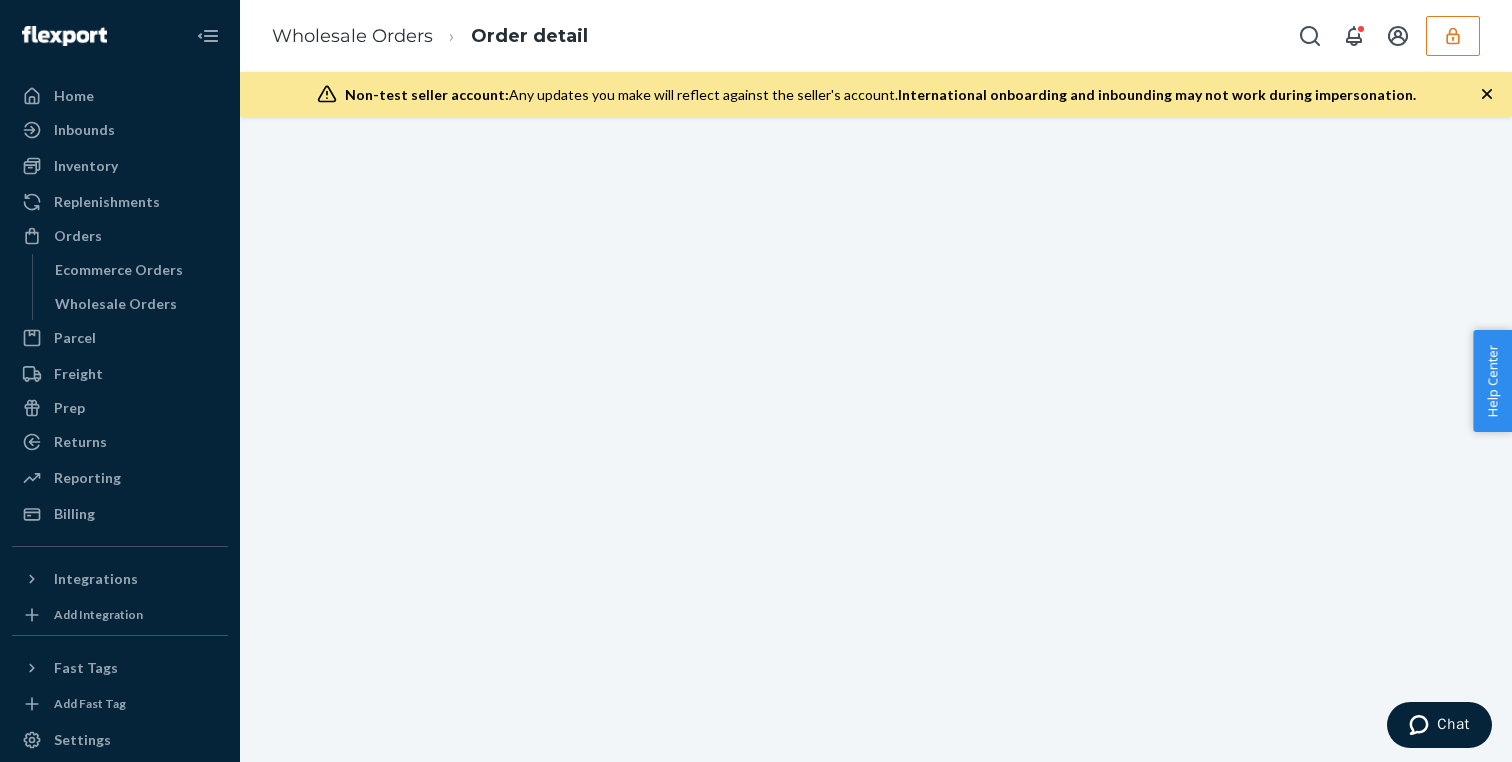 scroll, scrollTop: 0, scrollLeft: 0, axis: both 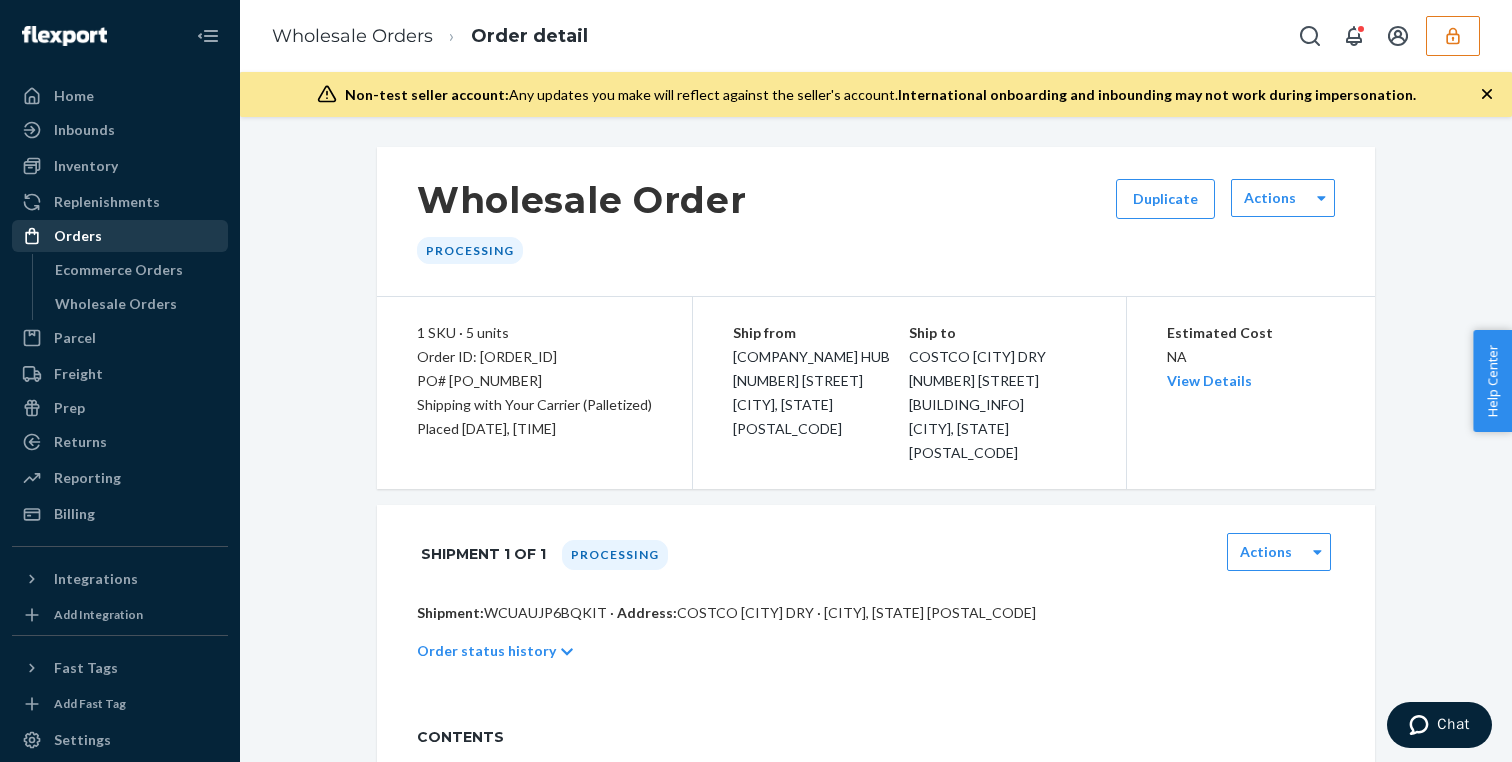 click on "Orders" at bounding box center (120, 236) 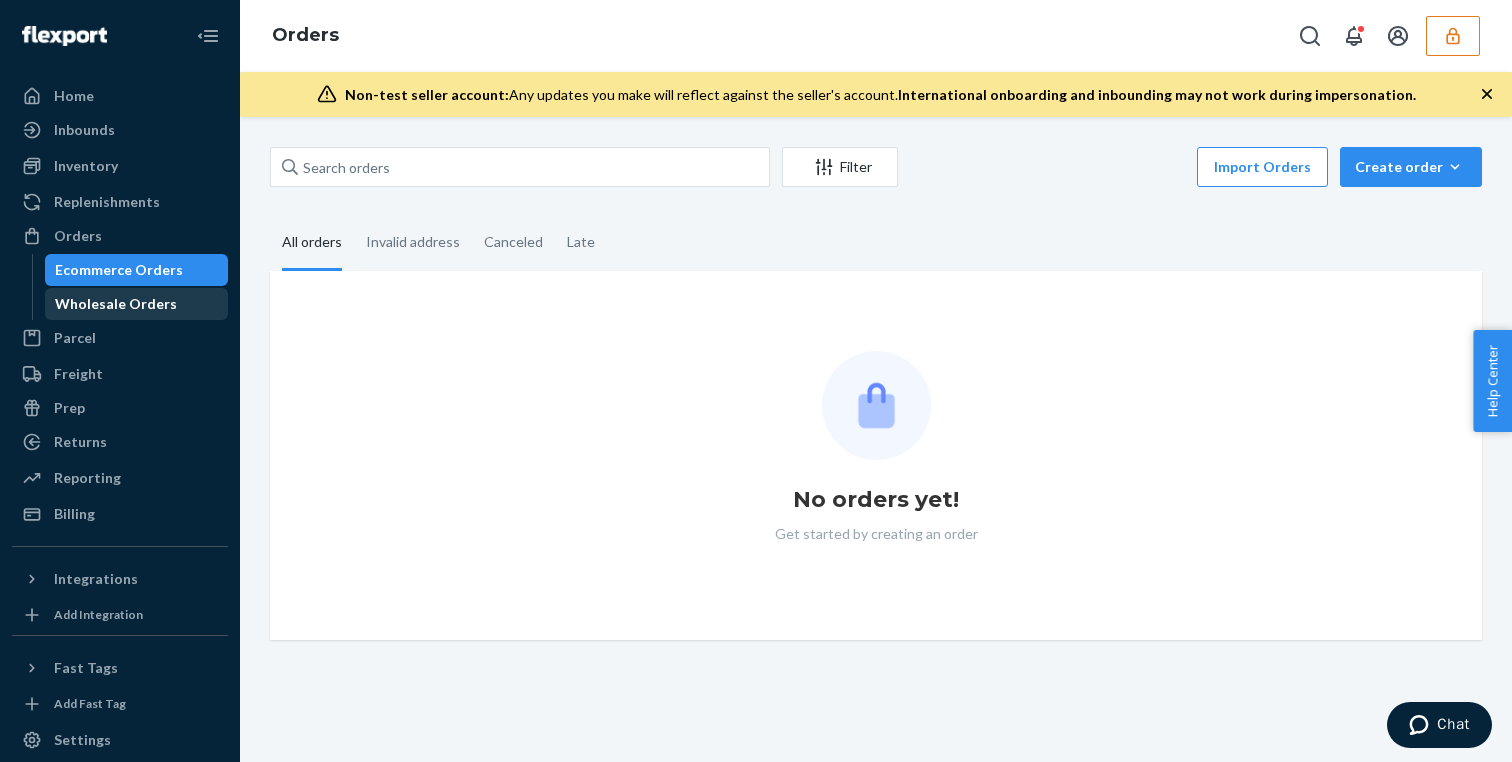 click on "Wholesale Orders" at bounding box center [137, 304] 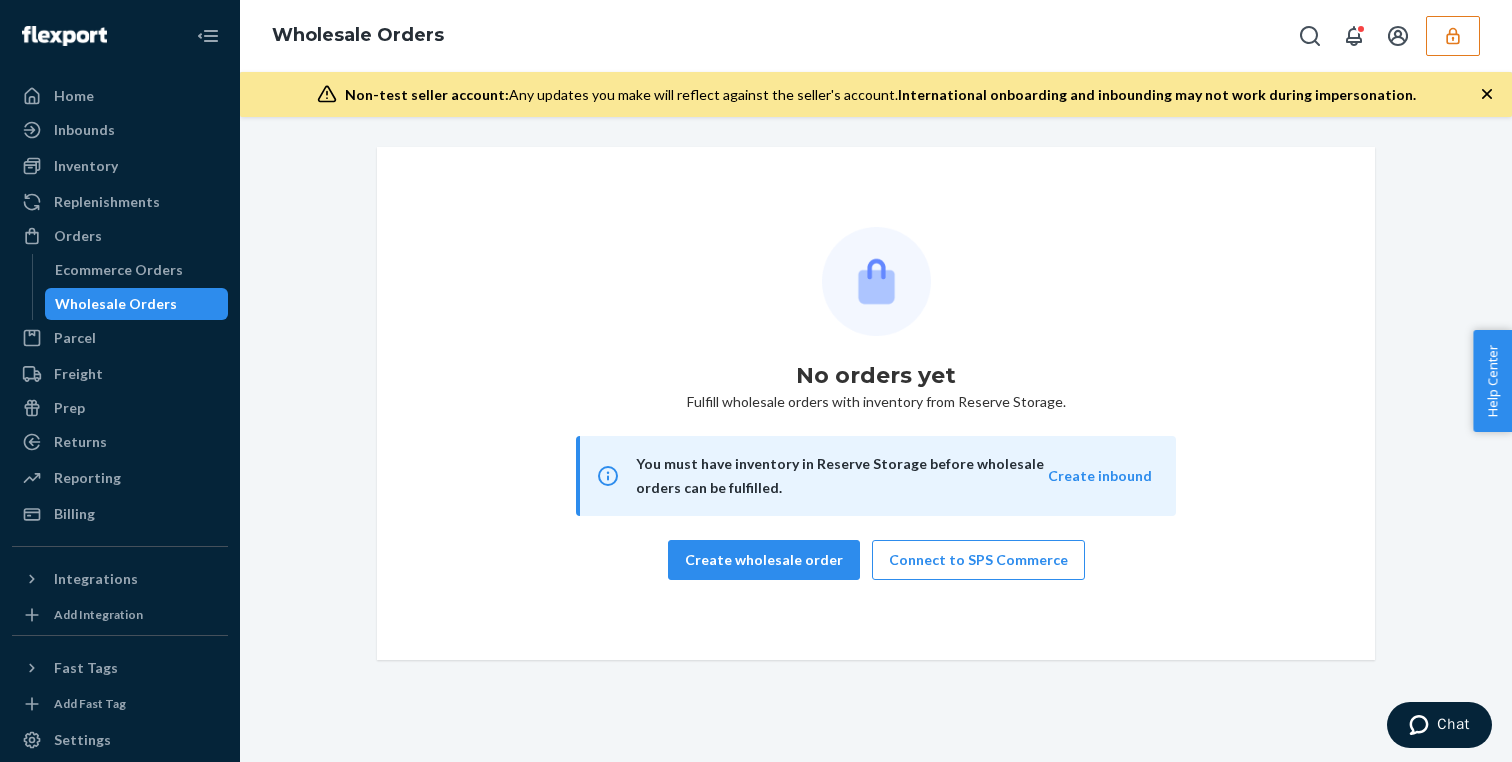 click at bounding box center (1453, 36) 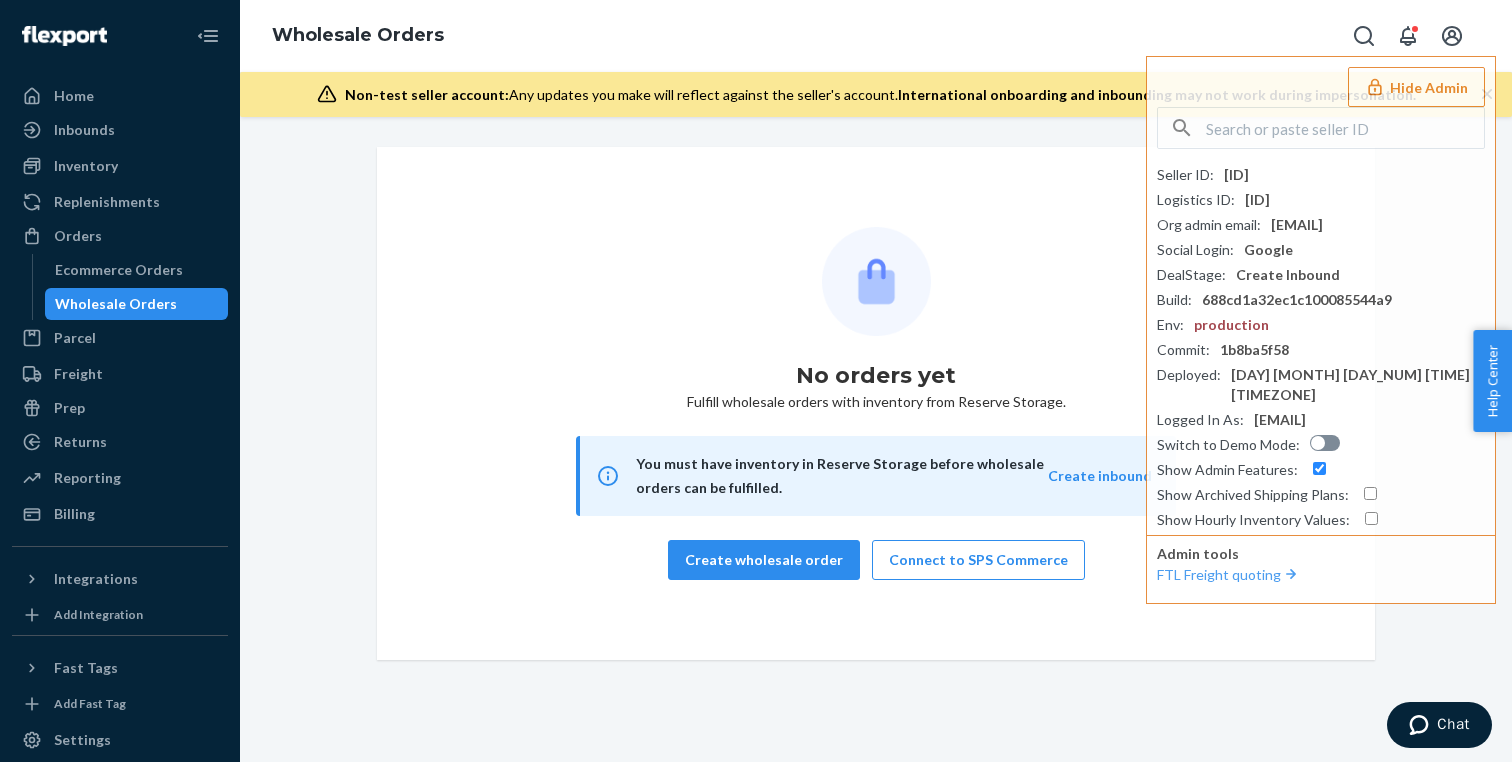 click on "Order detail
Wholesale Orders Hide Admin Seller ID :  [EMAIL]
Logistics ID :  [ID]
Org admin email :  [EMAIL]
Social Login :  Google DealStage :  Create Inbound Build :  [ID]
Env :  production Commit :  [ID]
Deployed :  [DAY] [MONTH] [DAY_NUM] [TIME] [TIMEZONE]
Logged In As :  [EMAIL]
Switch to Demo Mode :  Show Admin Features :  Show Archived Shipping Plans :  Show Hourly Inventory Values :  Admin tools FTL Freight quoting" at bounding box center (876, 36) 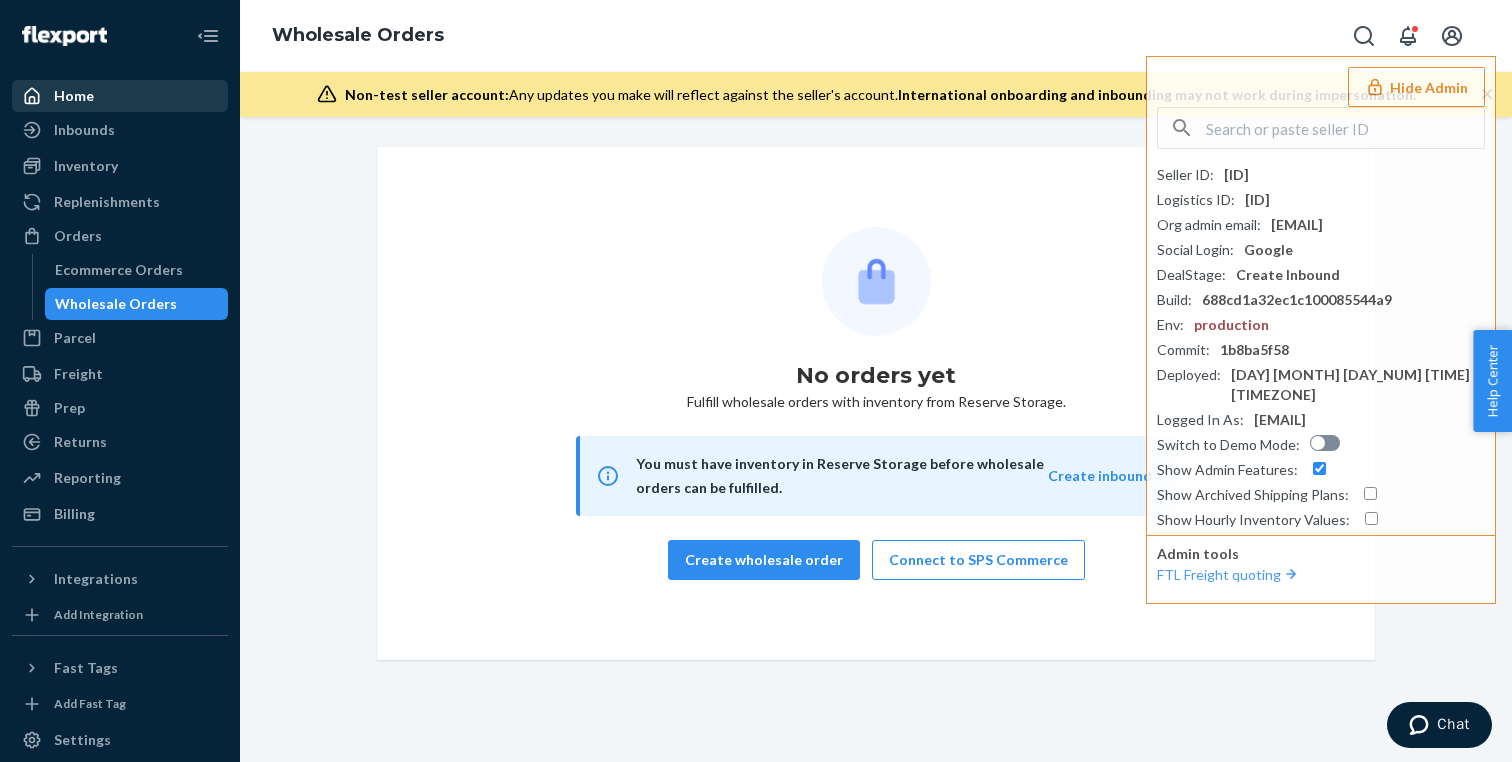 click on "Home" at bounding box center (120, 96) 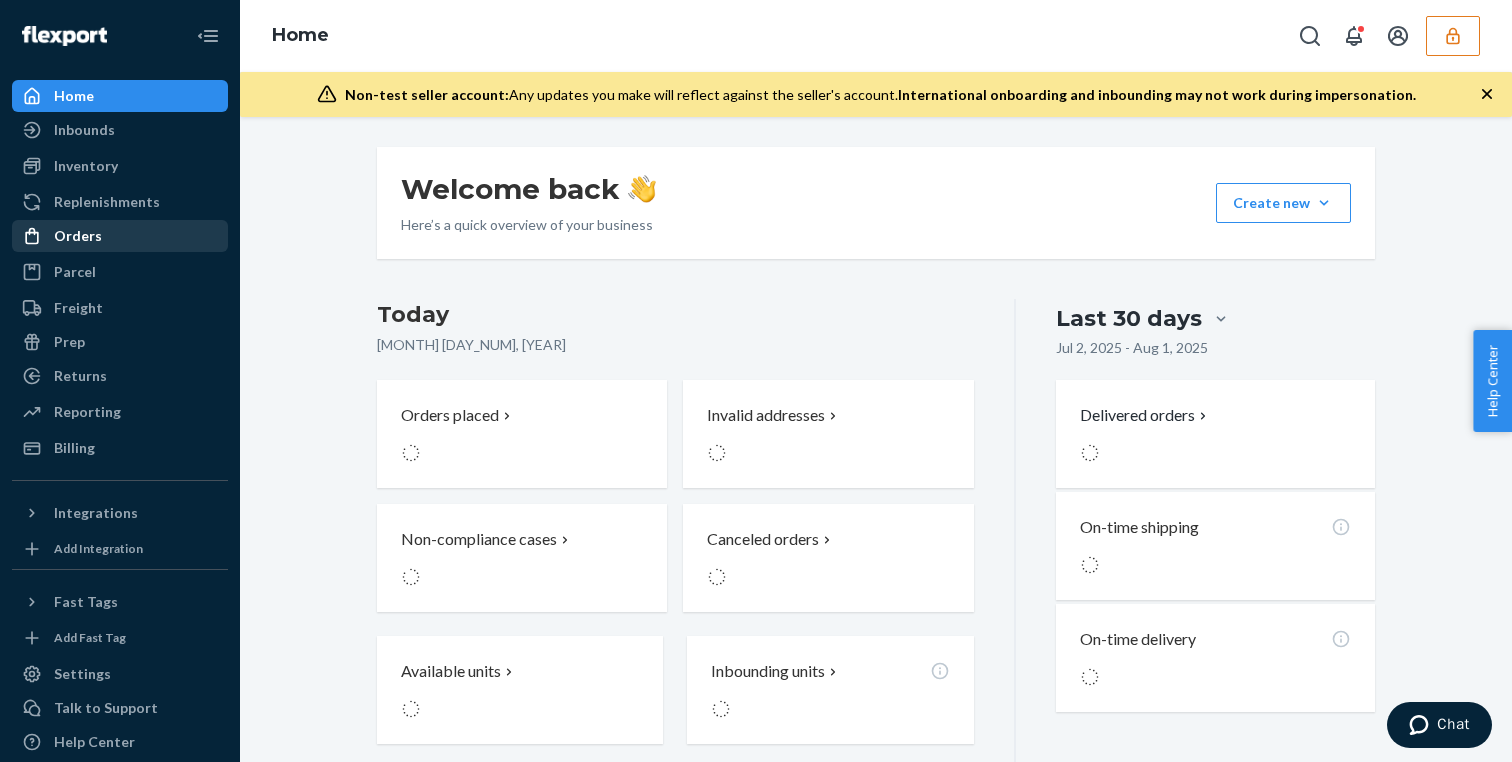 click on "Orders" at bounding box center [120, 236] 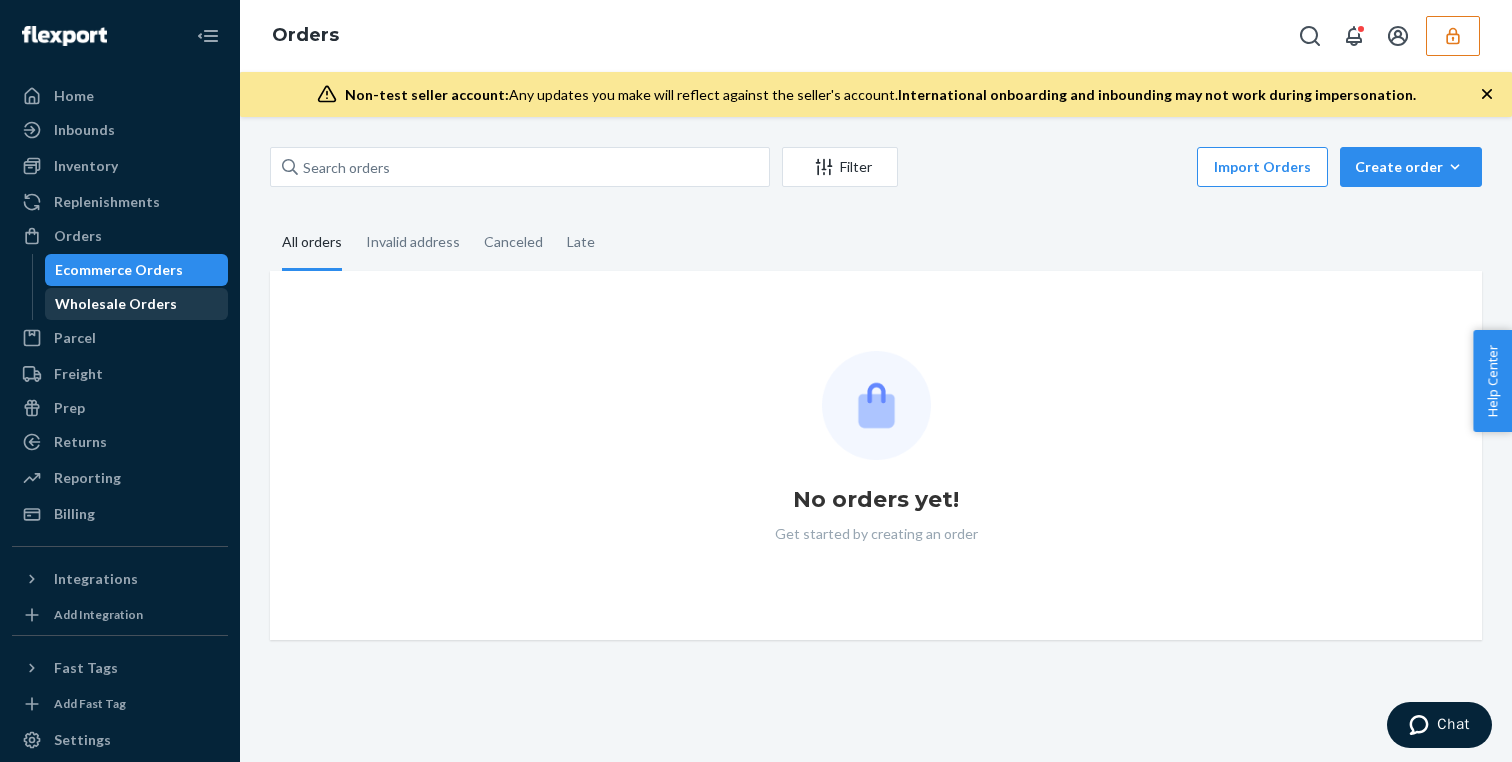 click on "Wholesale Orders" at bounding box center [137, 304] 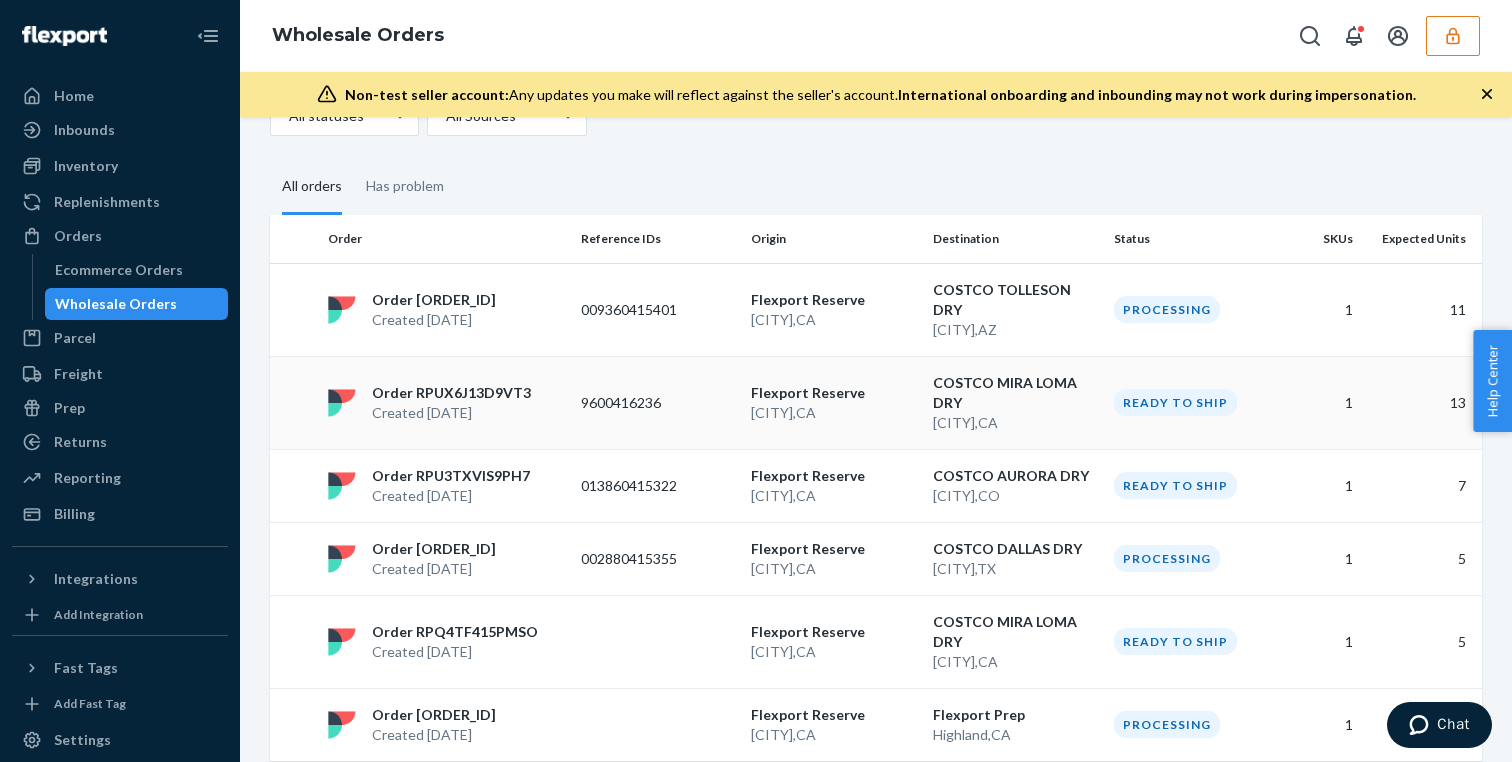 scroll, scrollTop: 118, scrollLeft: 0, axis: vertical 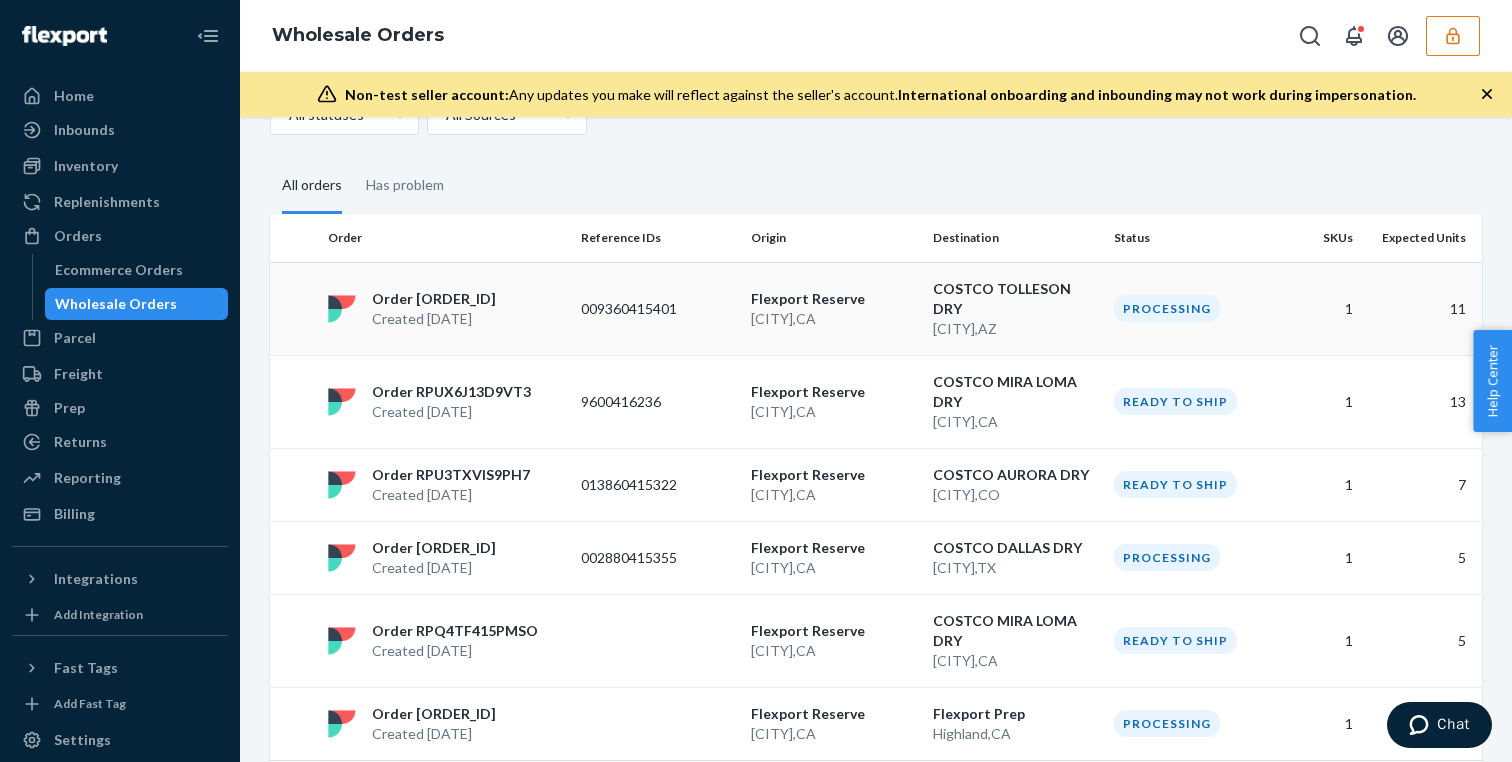 click on "Order [ORDER_ID] Created [DATE]" at bounding box center [446, 309] 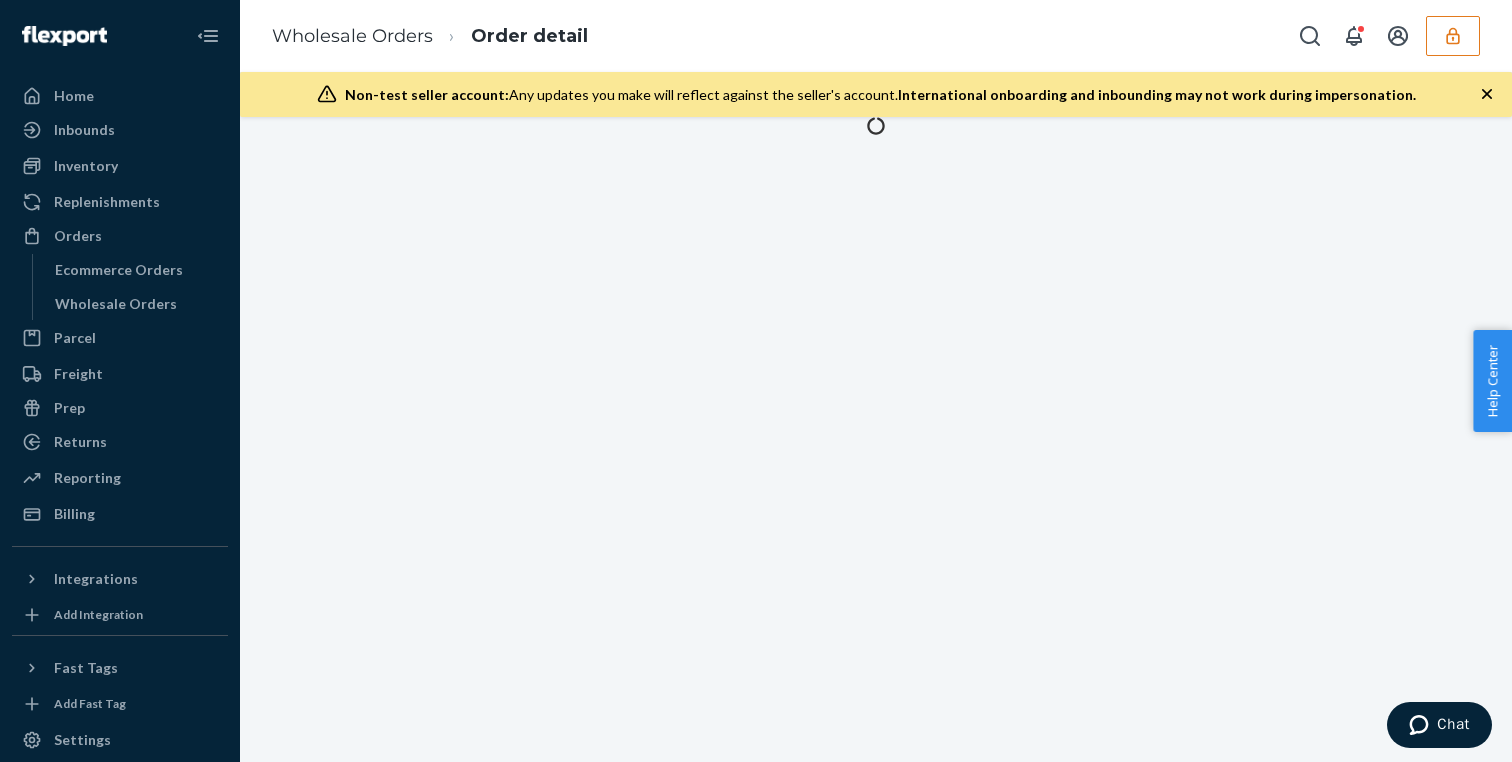 scroll, scrollTop: 0, scrollLeft: 0, axis: both 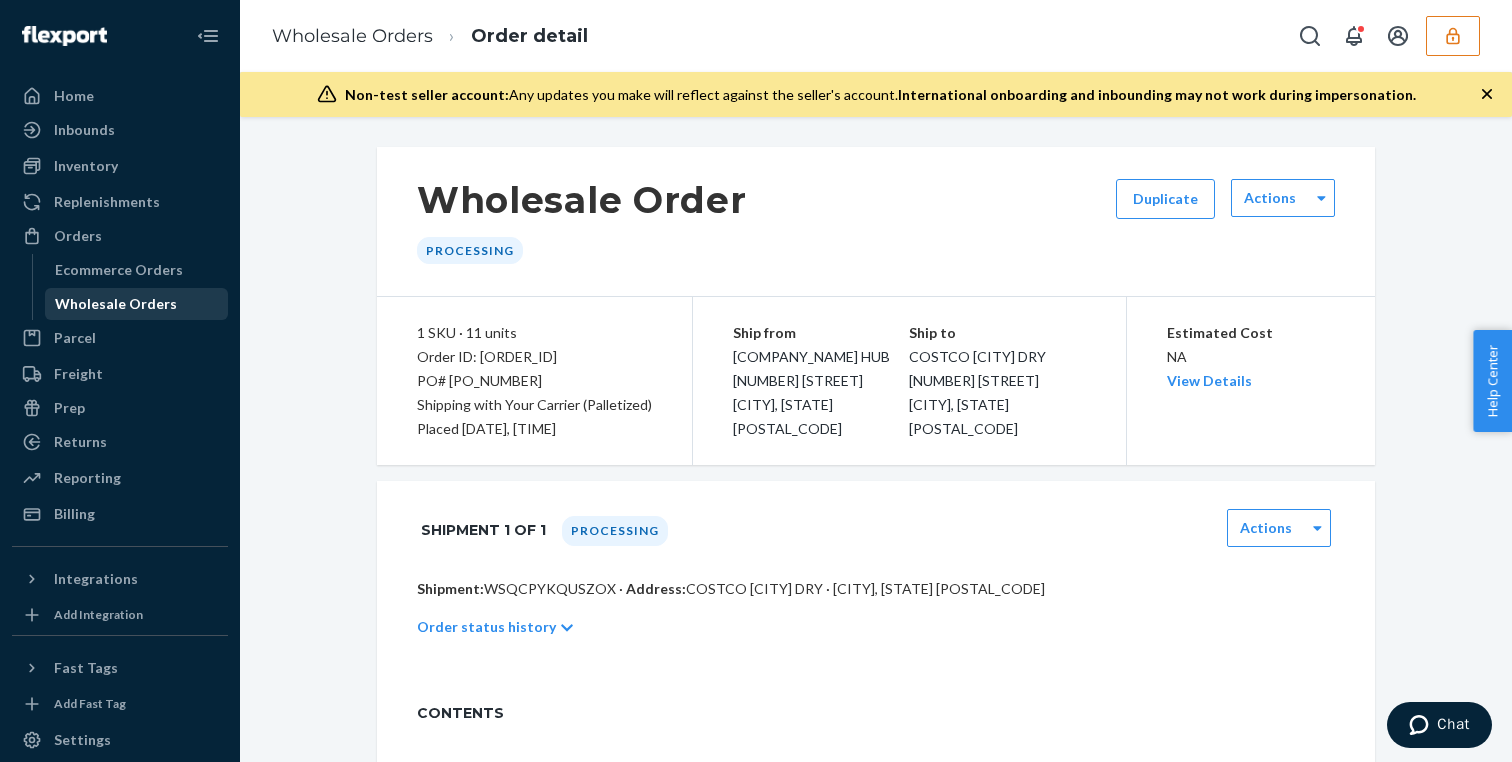 click on "Wholesale Orders" at bounding box center (116, 304) 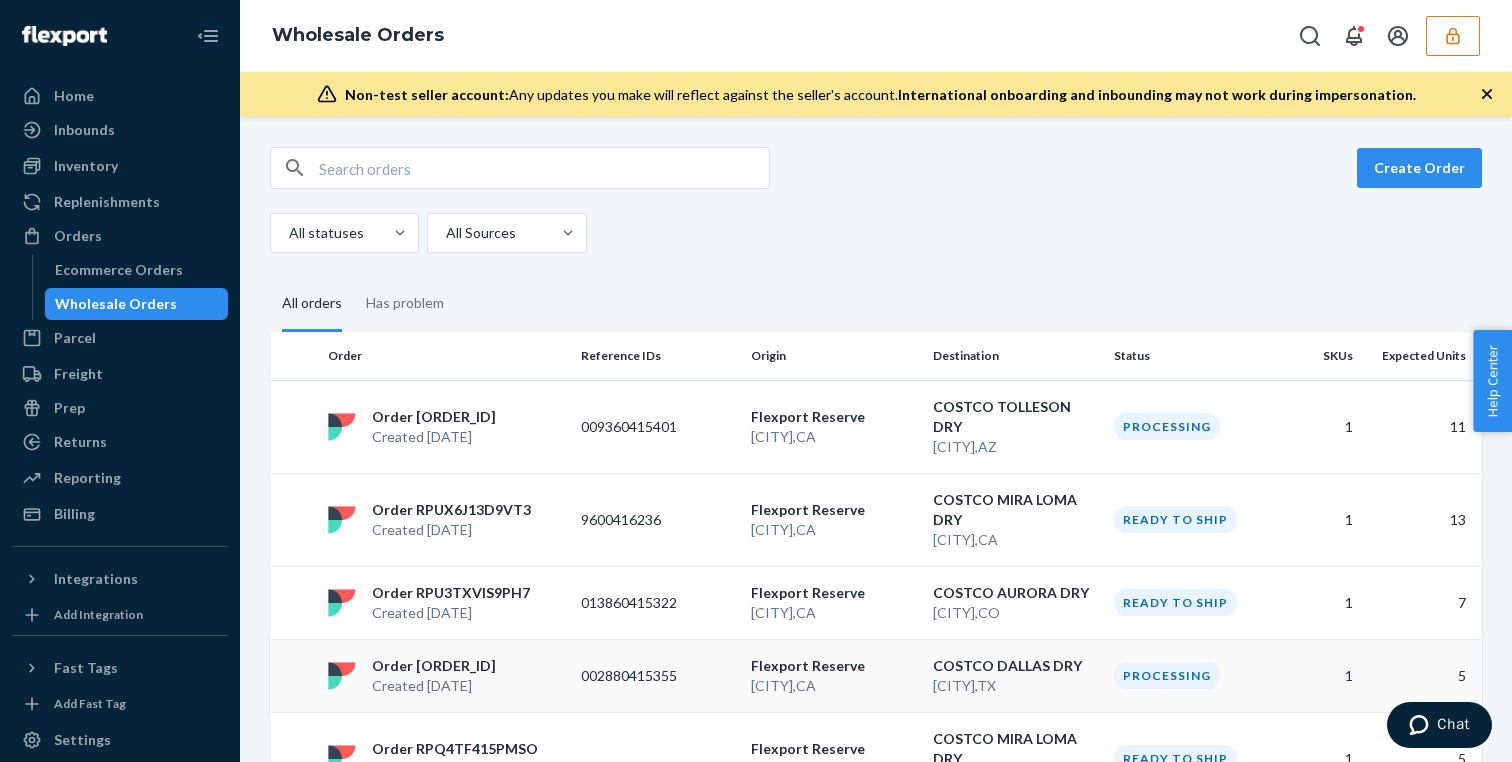 click on "002880415355" at bounding box center (658, 676) 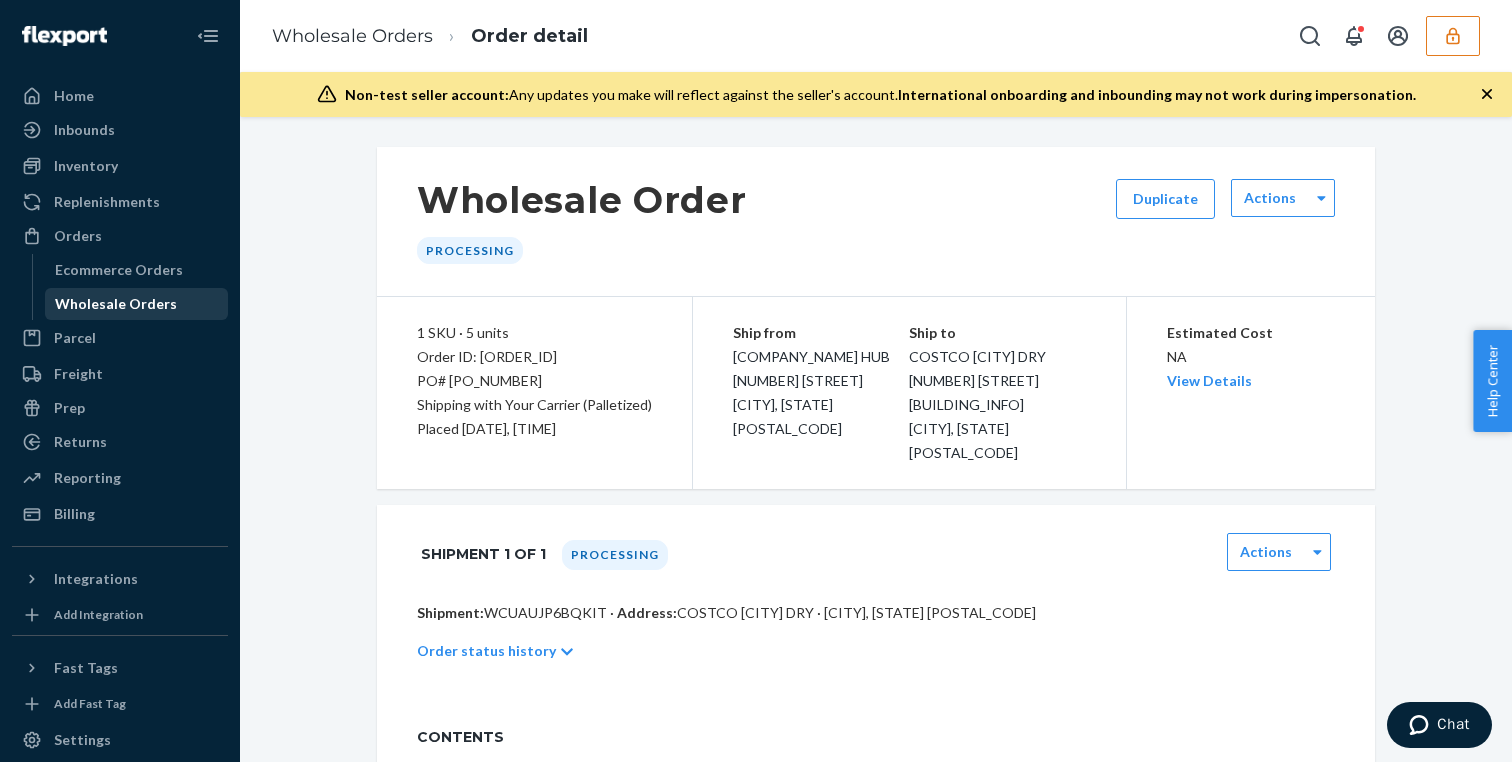 click on "Wholesale Orders" at bounding box center (137, 304) 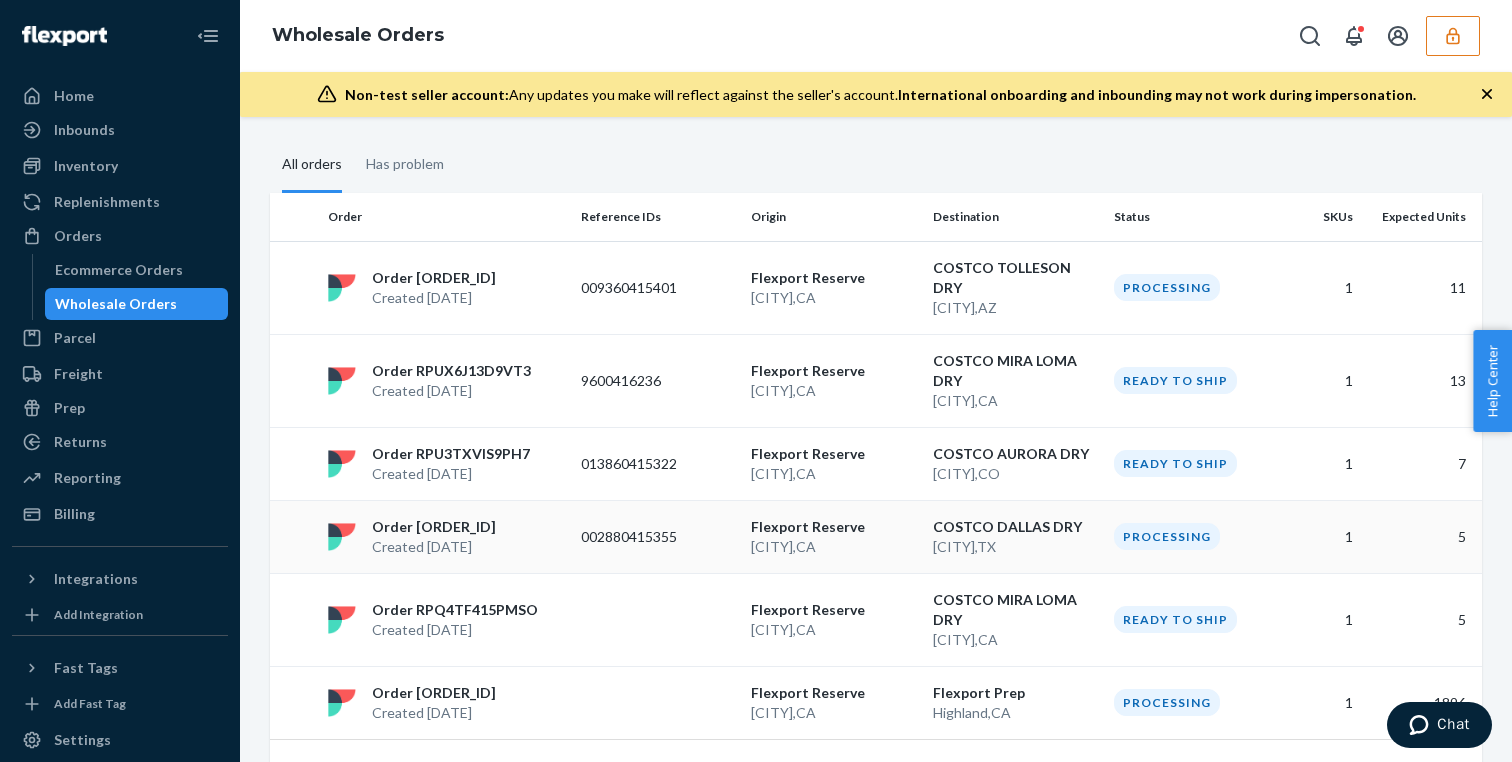 scroll, scrollTop: 141, scrollLeft: 0, axis: vertical 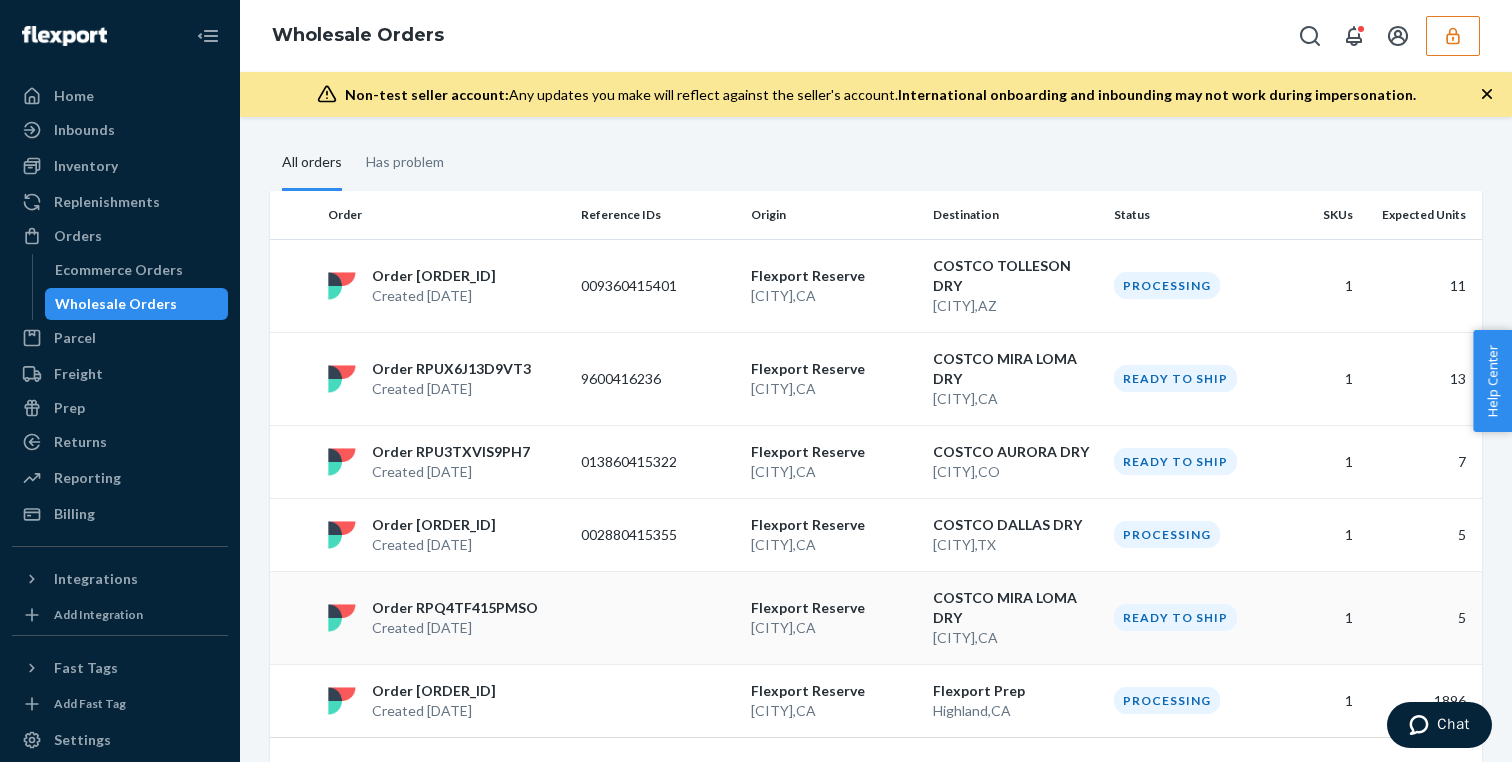 click at bounding box center (658, 617) 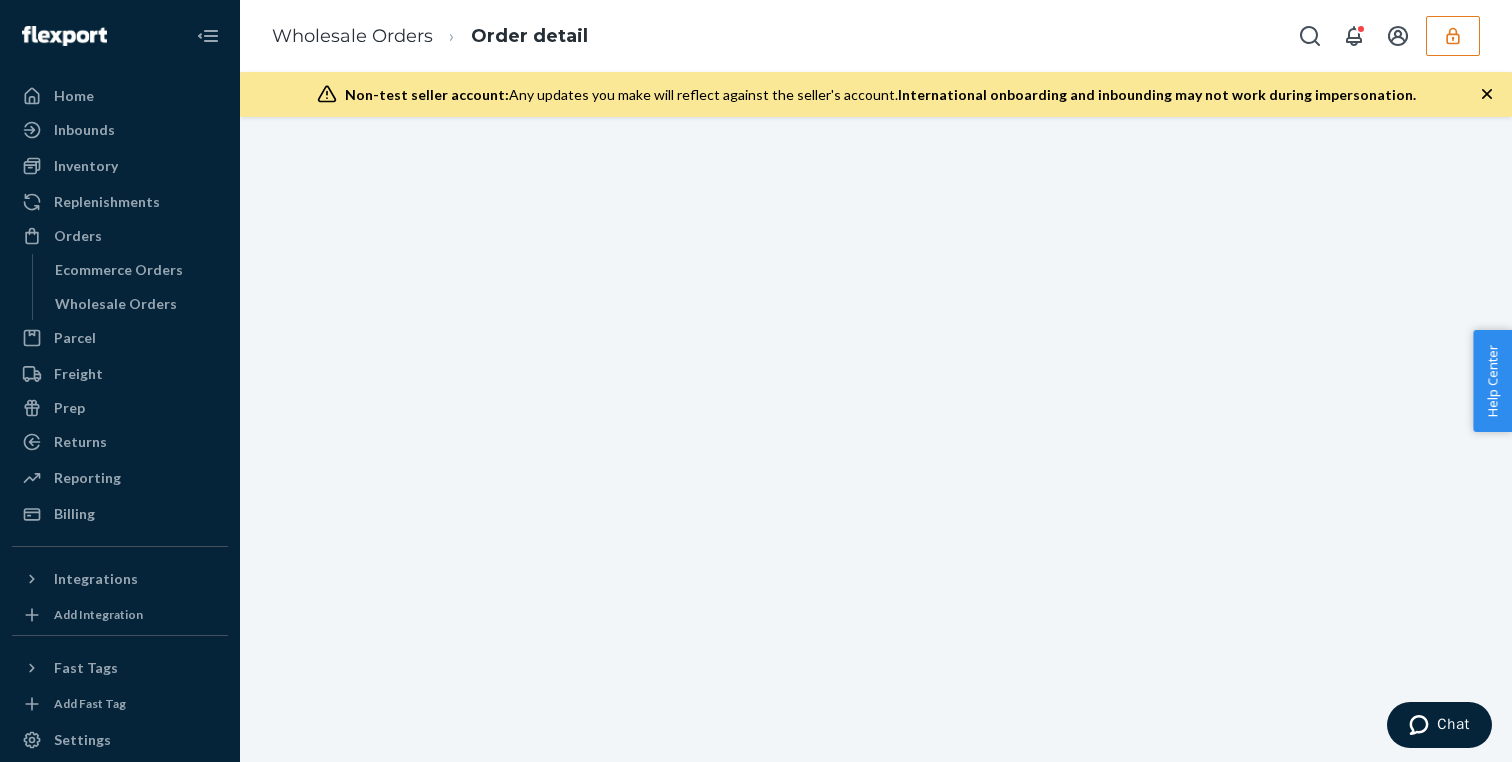 scroll, scrollTop: 0, scrollLeft: 0, axis: both 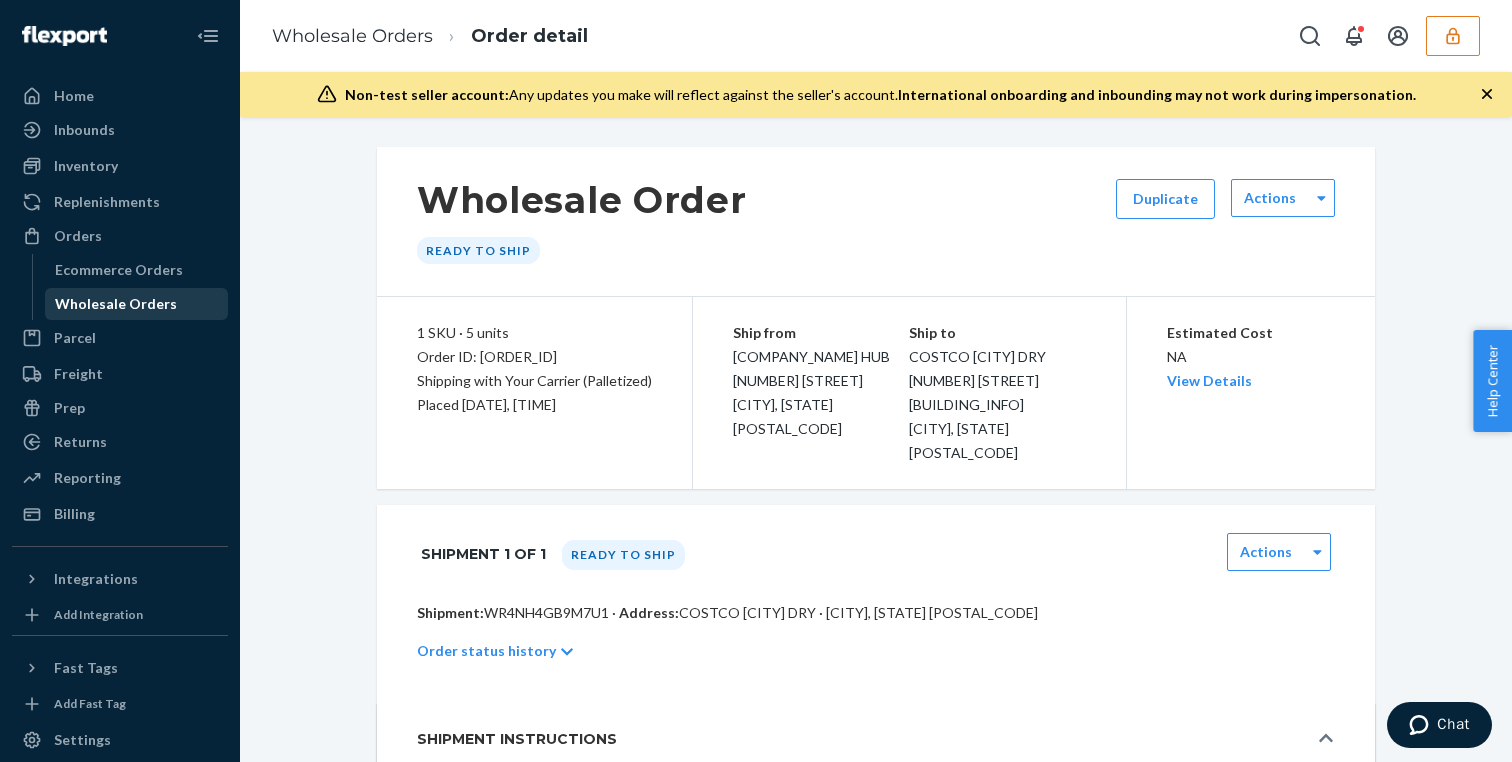 click on "Wholesale Orders" at bounding box center [137, 304] 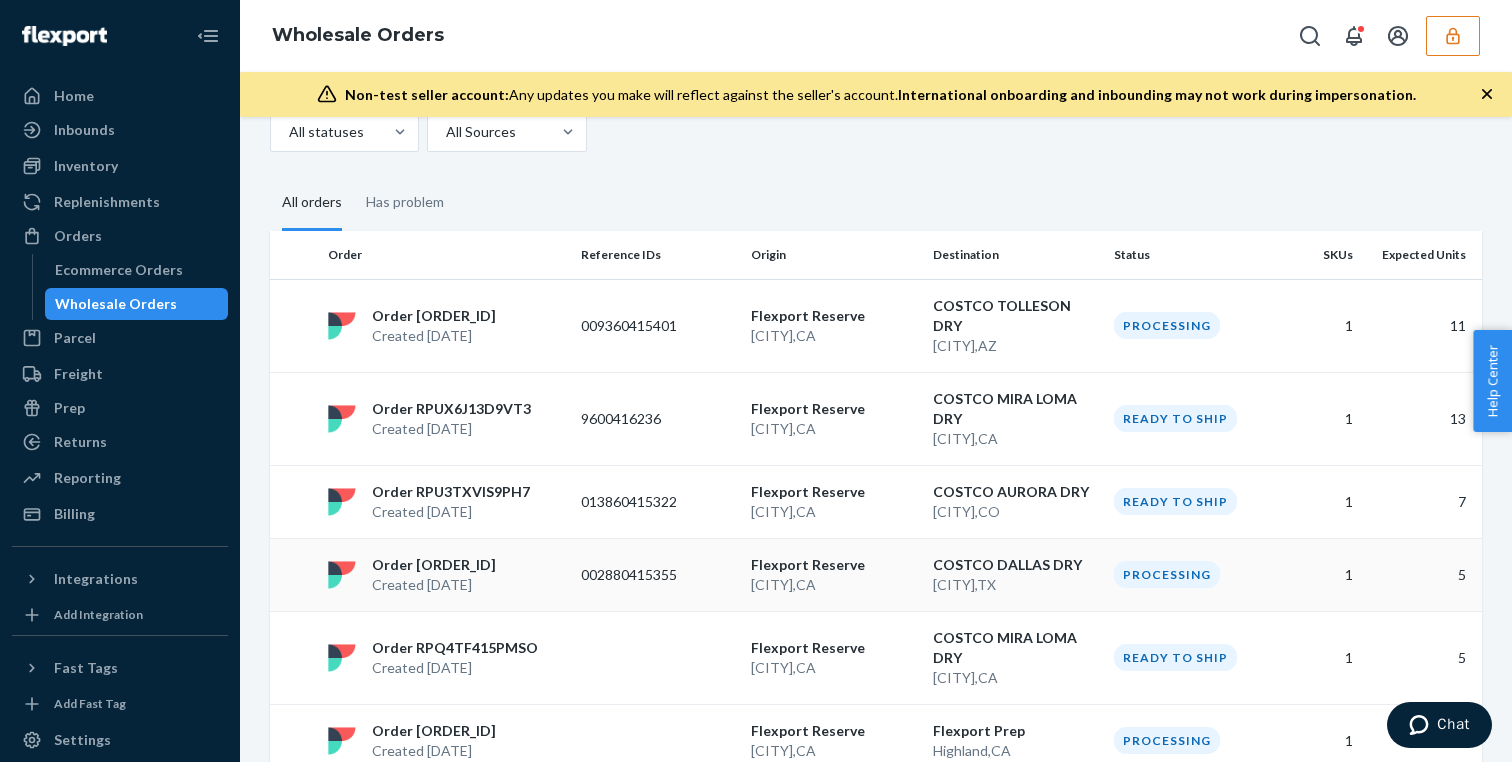 scroll, scrollTop: 107, scrollLeft: 0, axis: vertical 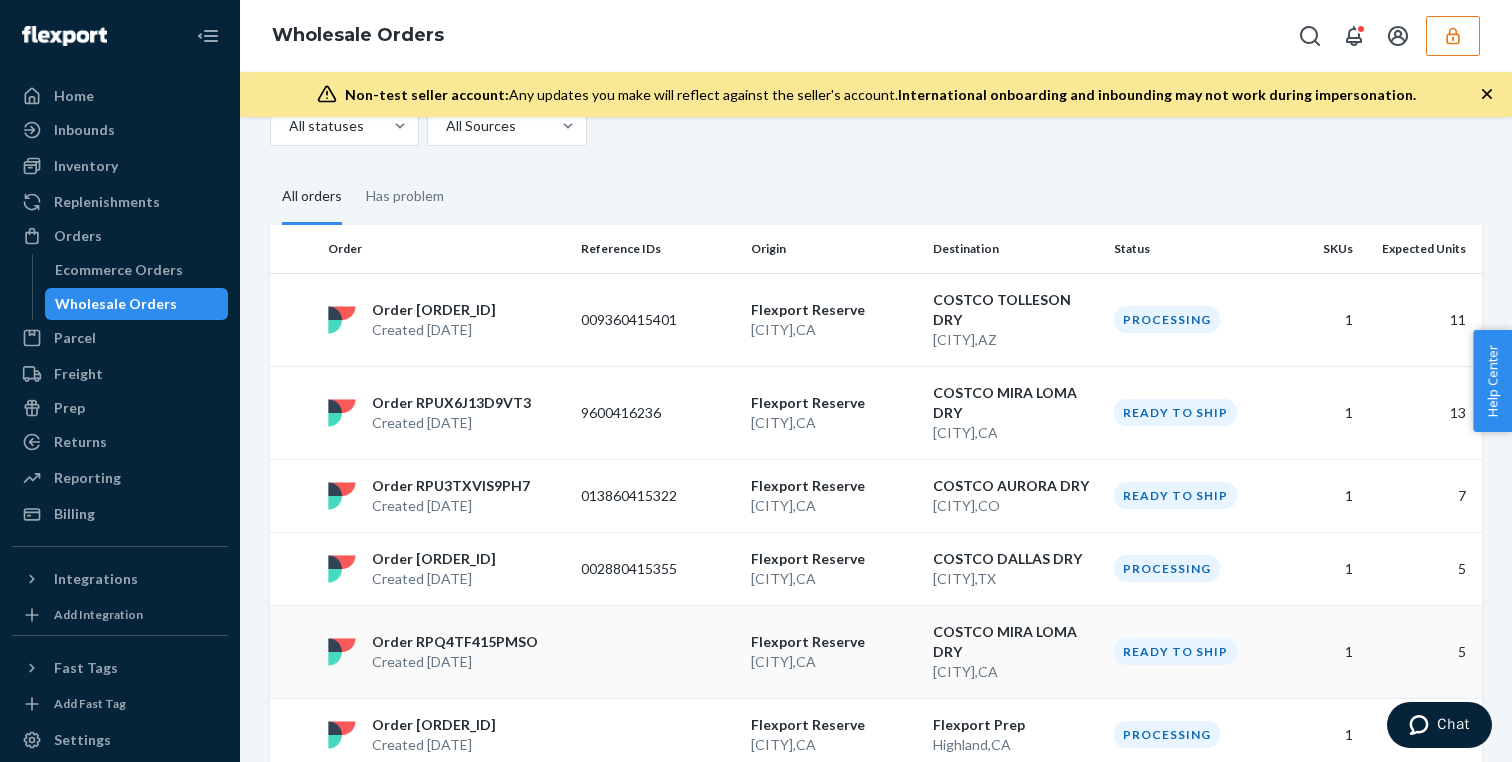 click at bounding box center [658, 651] 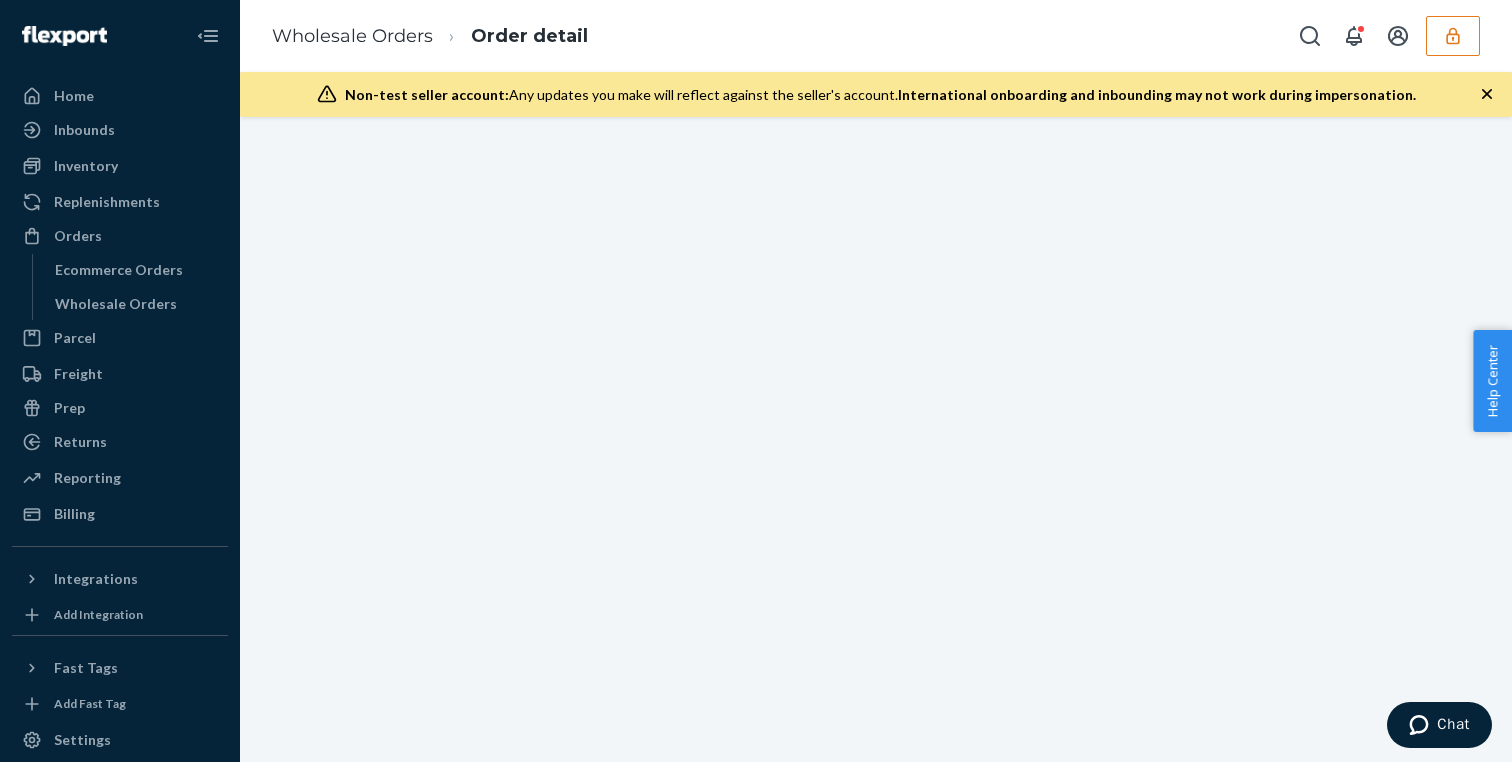 scroll, scrollTop: 0, scrollLeft: 0, axis: both 